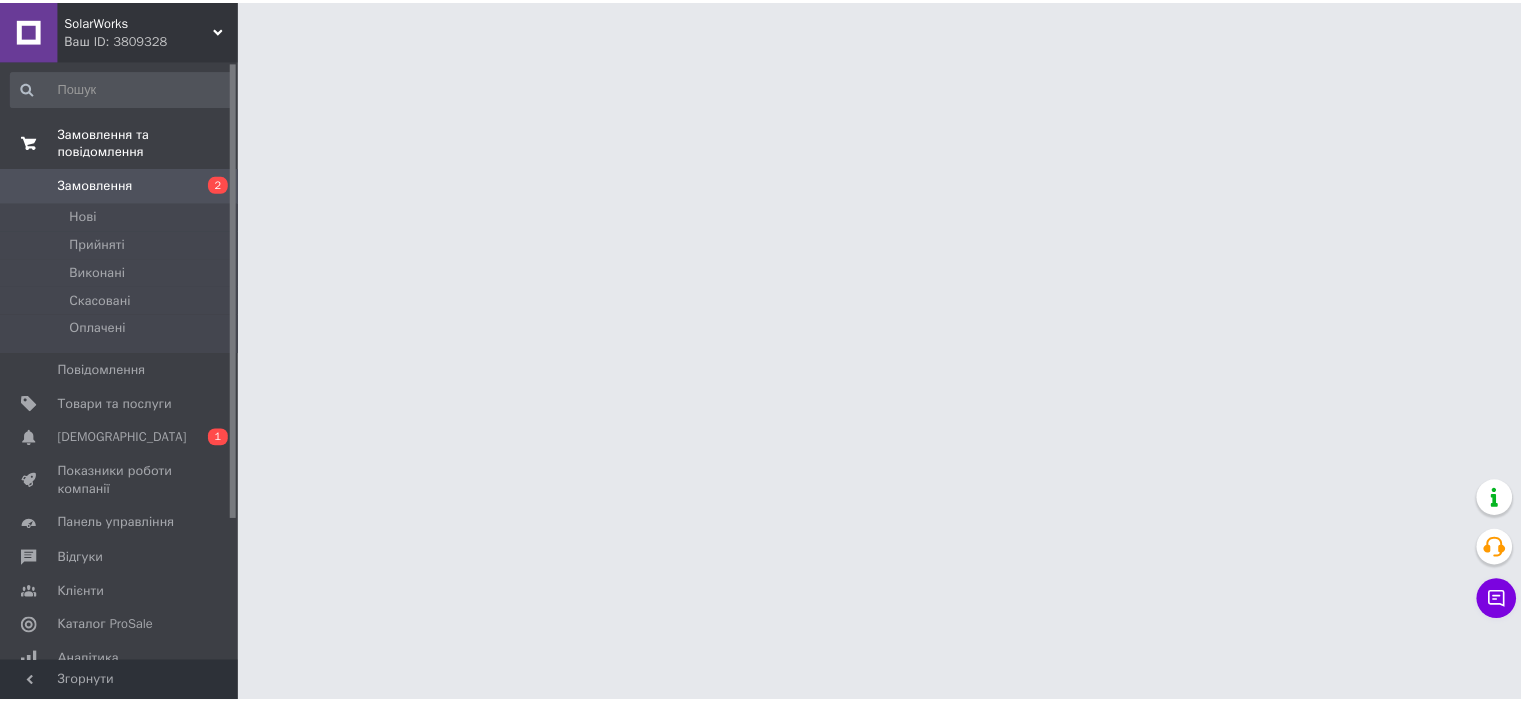 scroll, scrollTop: 0, scrollLeft: 0, axis: both 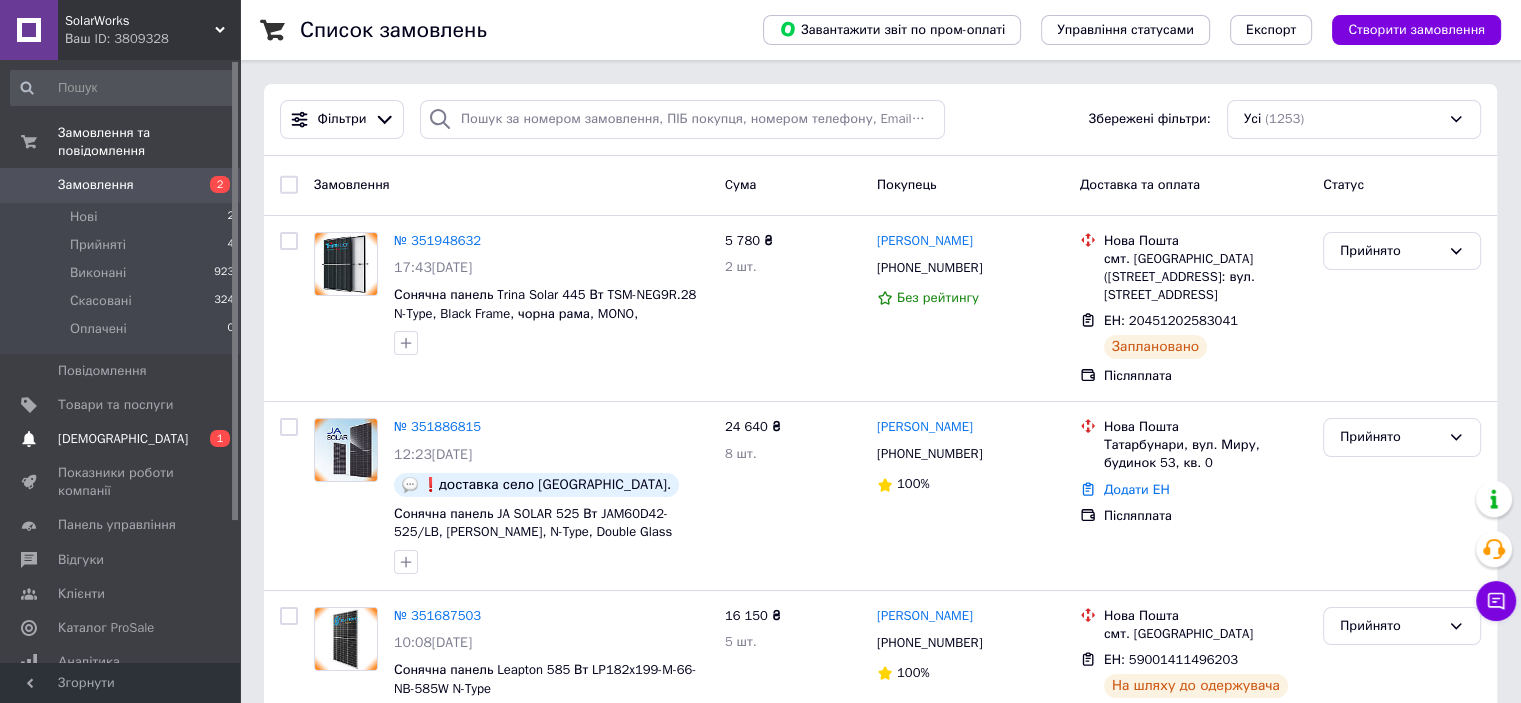 click on "0 1" at bounding box center [212, 439] 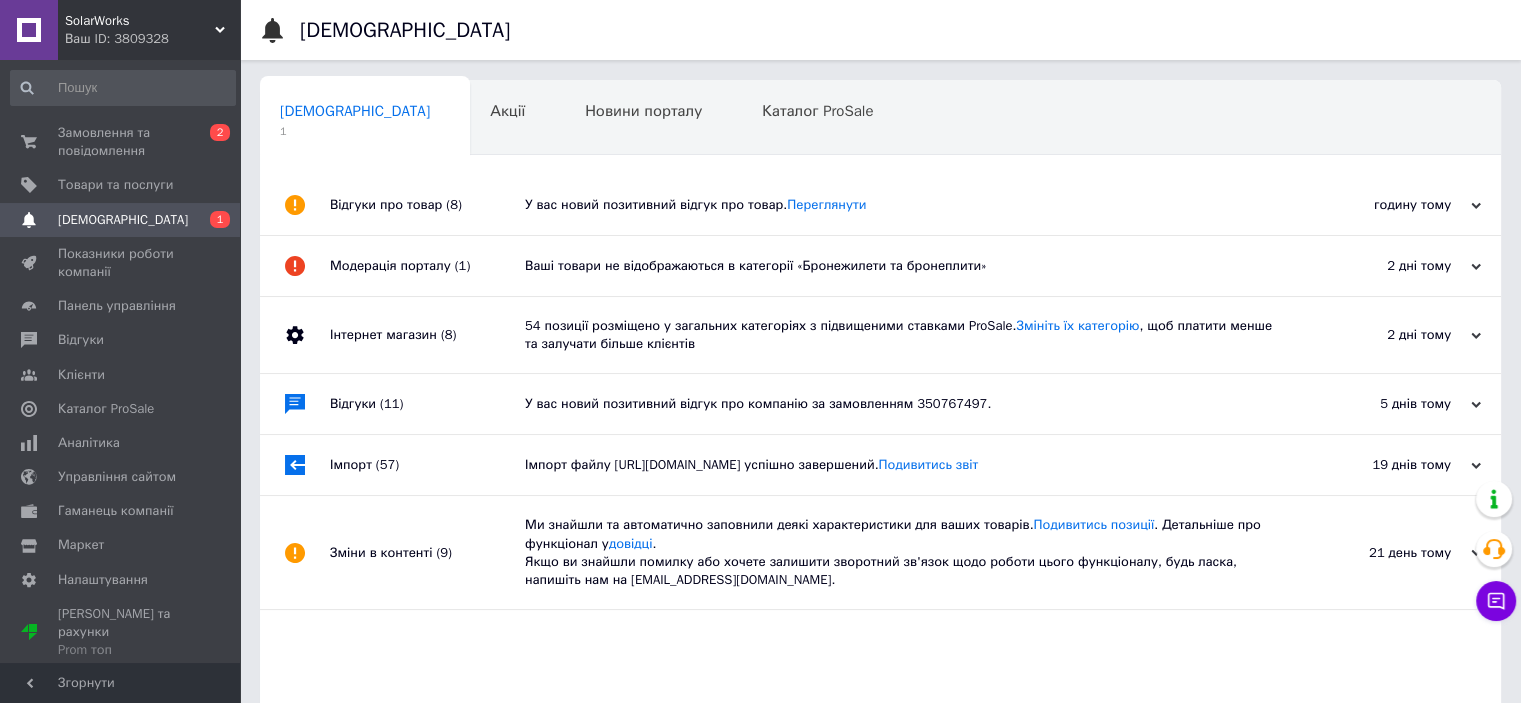 click on "У вас новий позитивний відгук про товар.  [GEOGRAPHIC_DATA]" at bounding box center (903, 205) 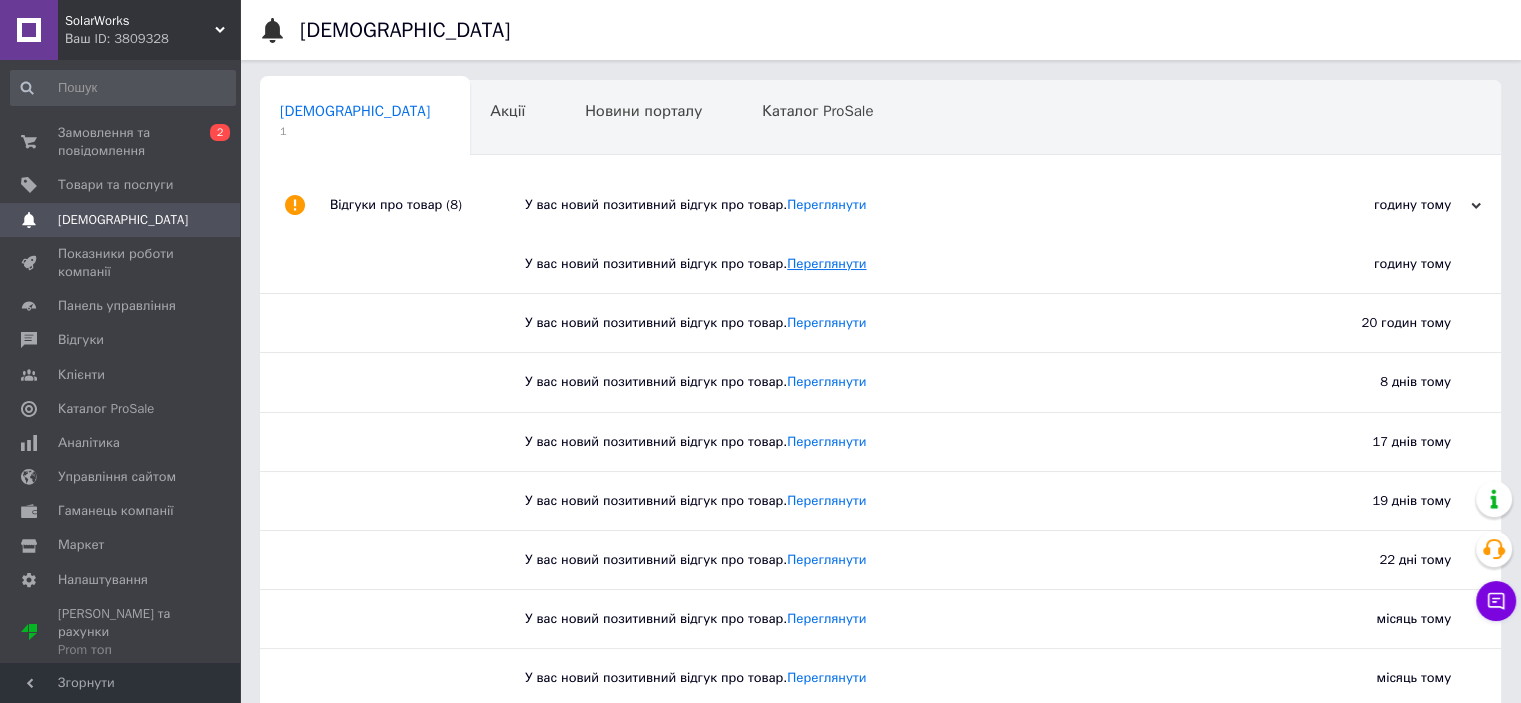 click on "Переглянути" at bounding box center [826, 263] 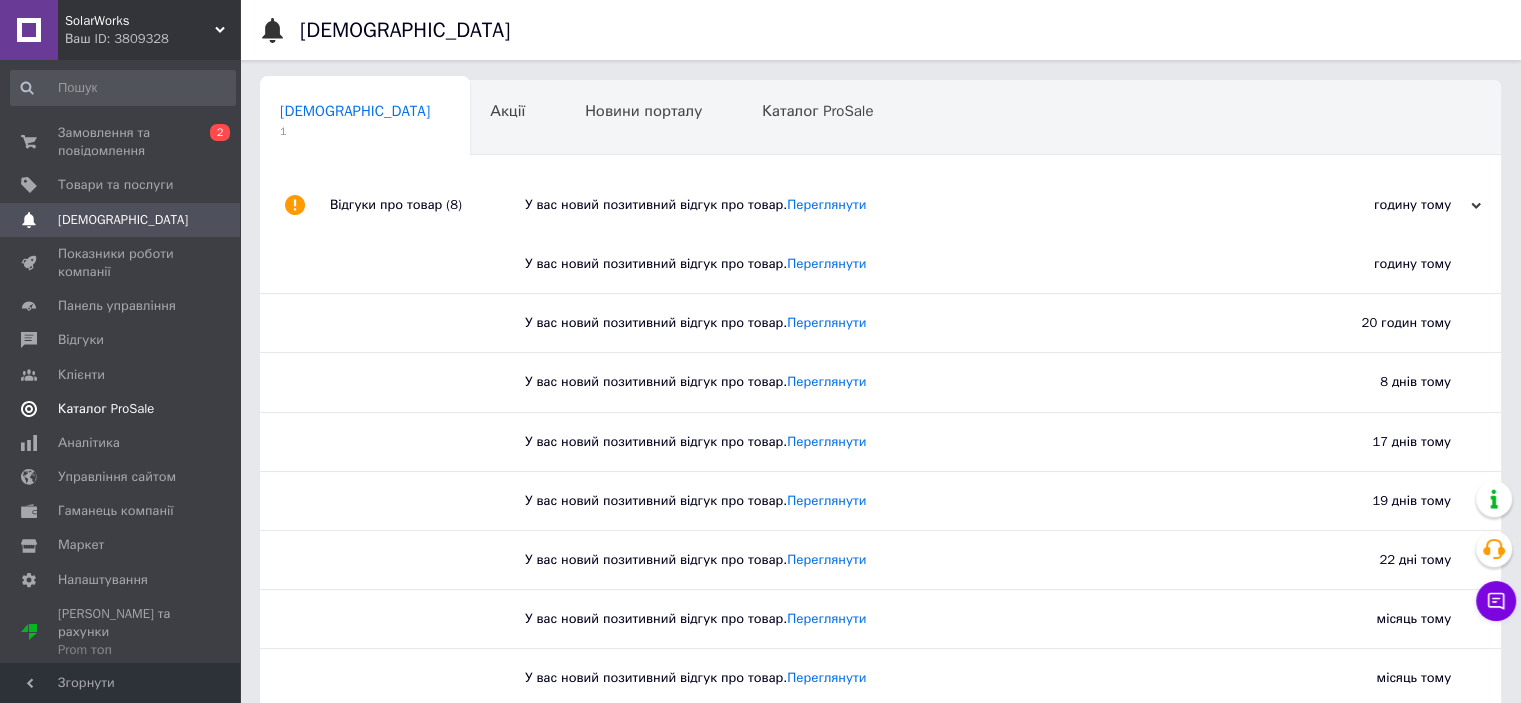 click on "Каталог ProSale" at bounding box center (121, 409) 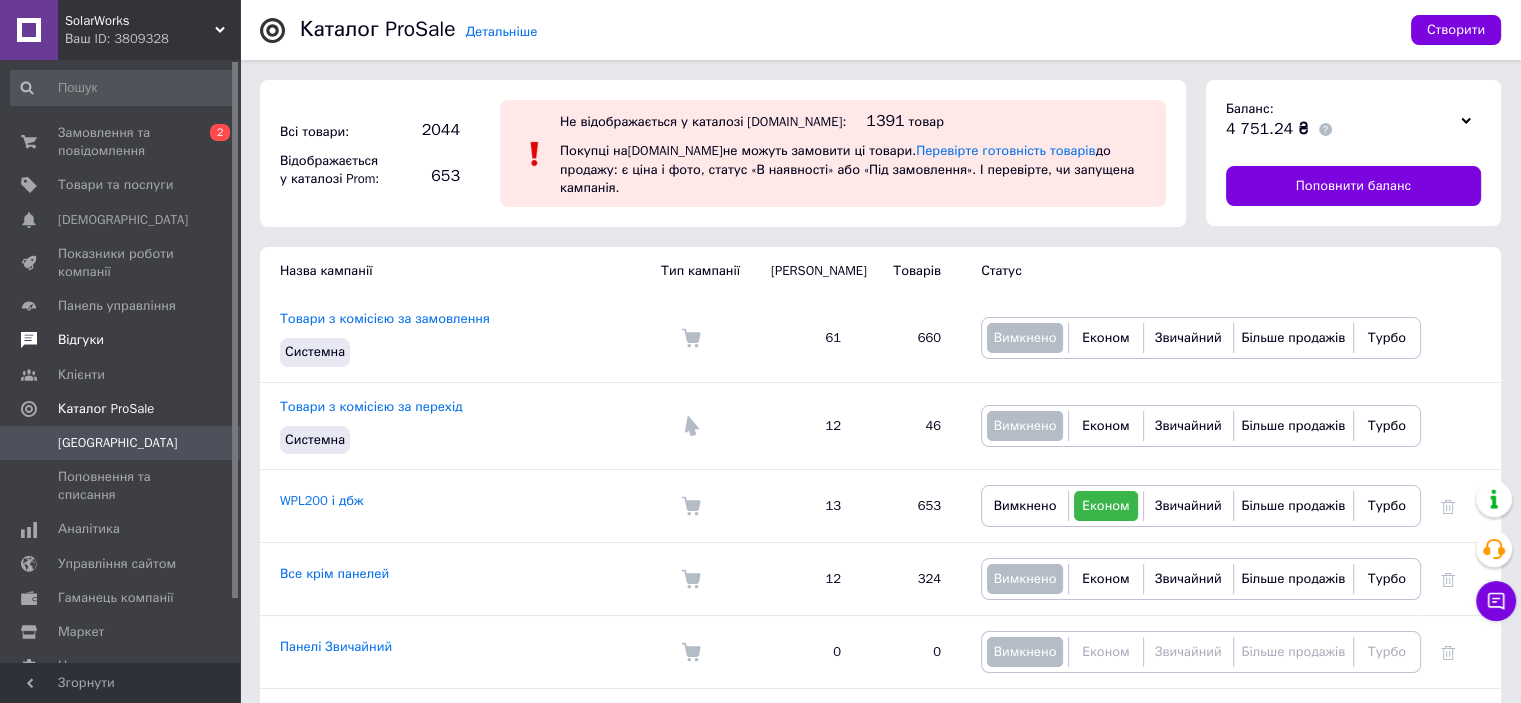 click on "Відгуки" at bounding box center (121, 340) 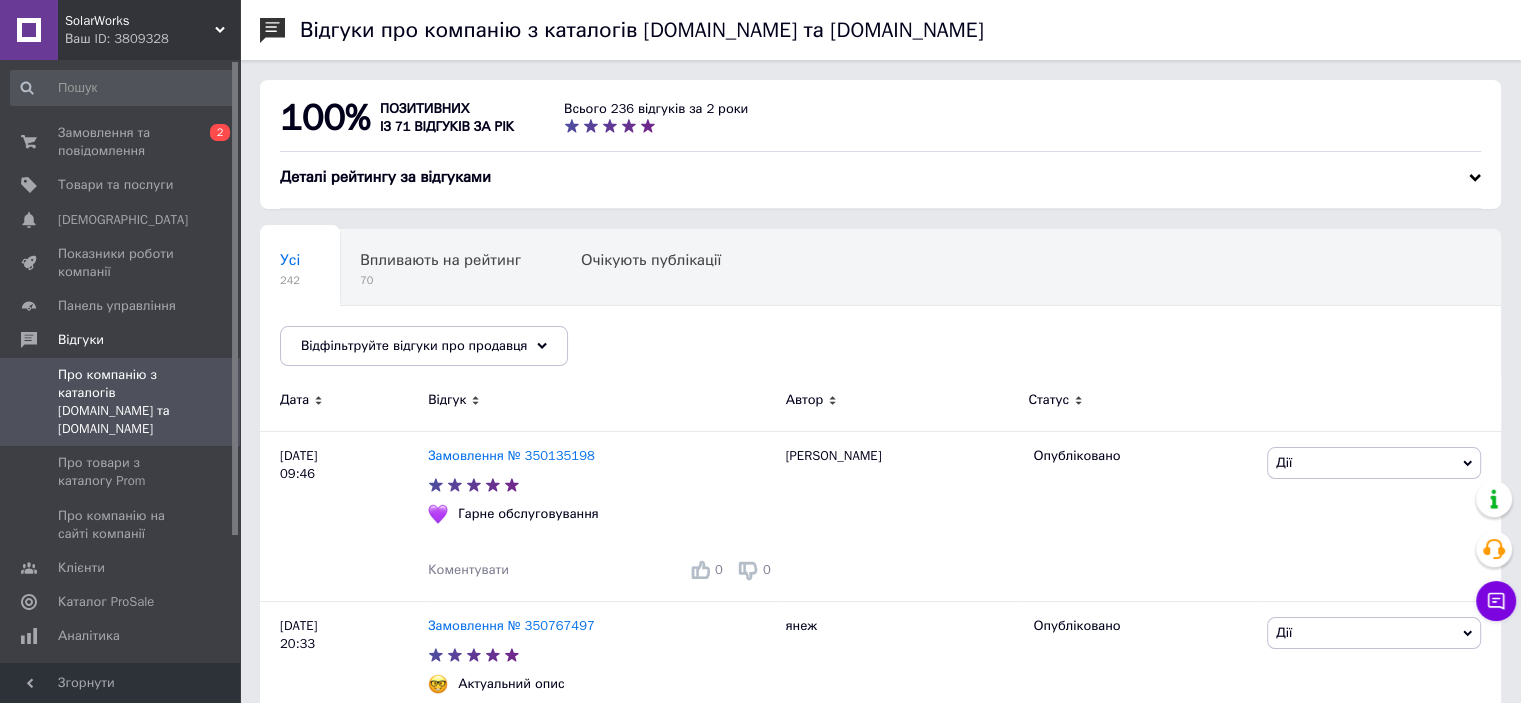 scroll, scrollTop: 100, scrollLeft: 0, axis: vertical 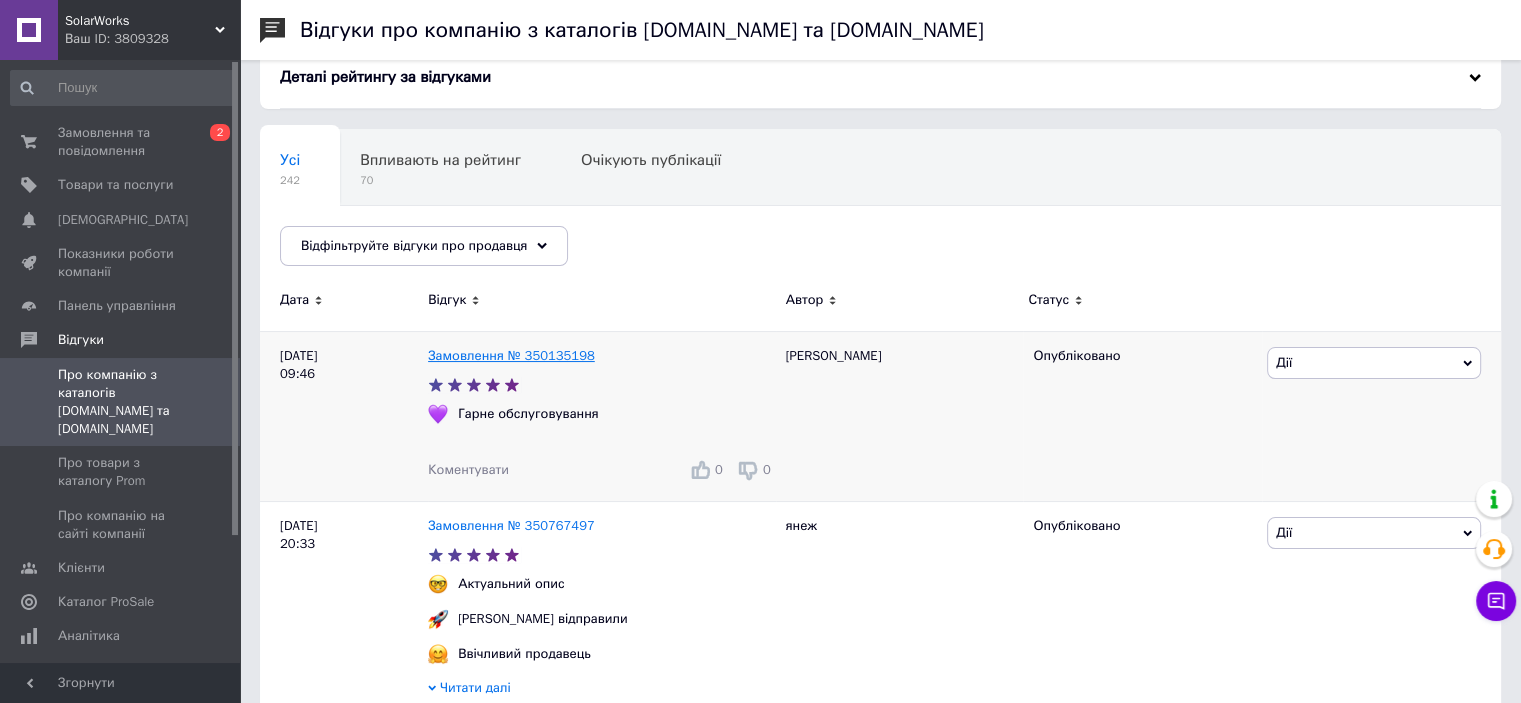 click on "Замовлення № 350135198" at bounding box center (511, 355) 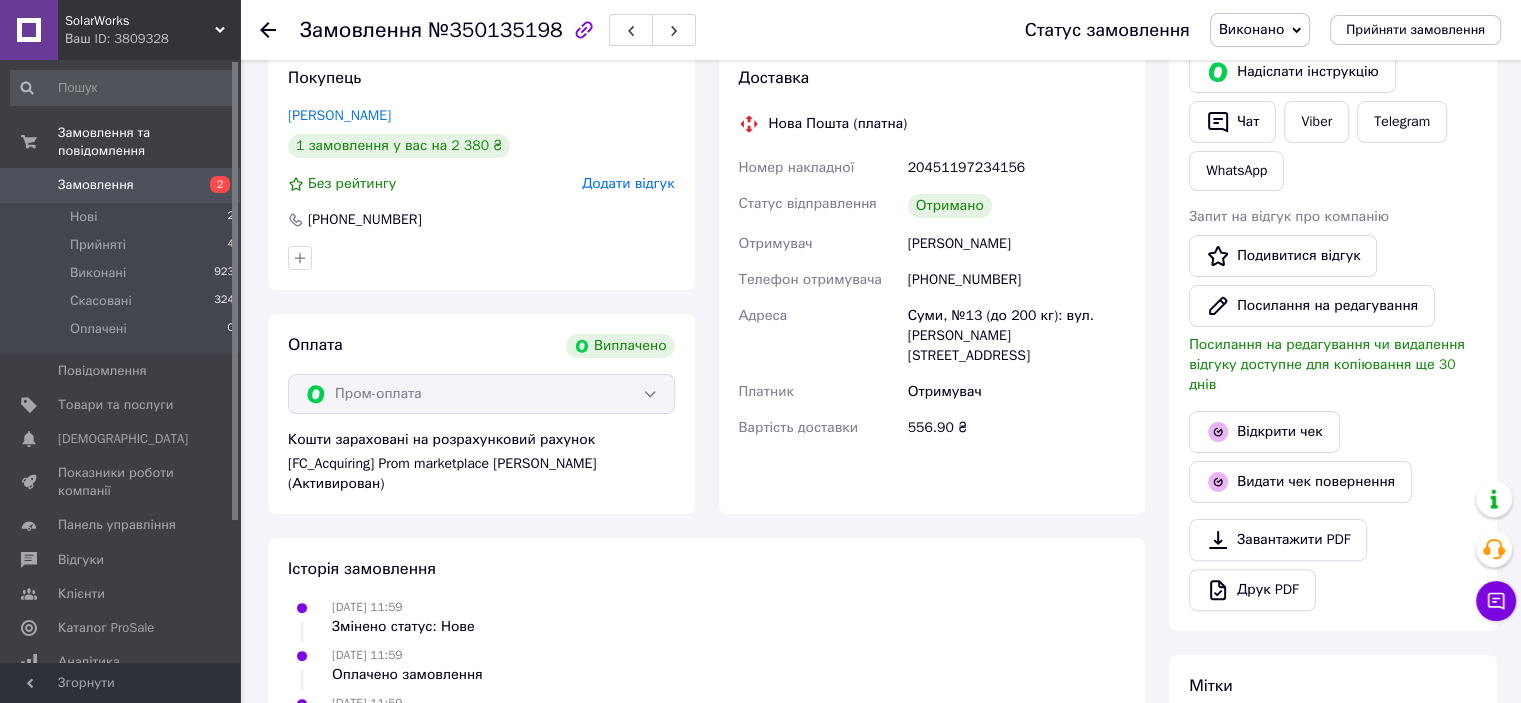 scroll, scrollTop: 0, scrollLeft: 0, axis: both 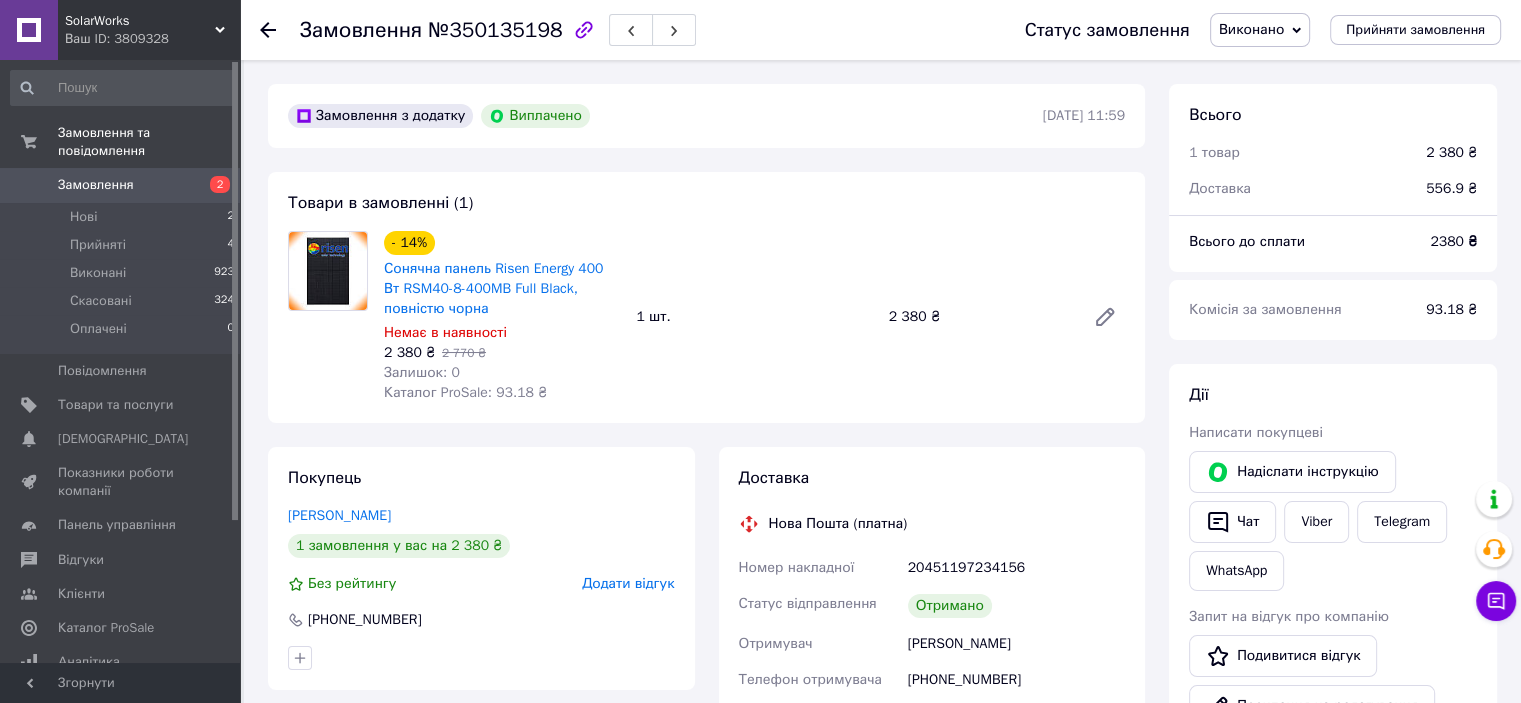 click on "Замовлення" at bounding box center (121, 185) 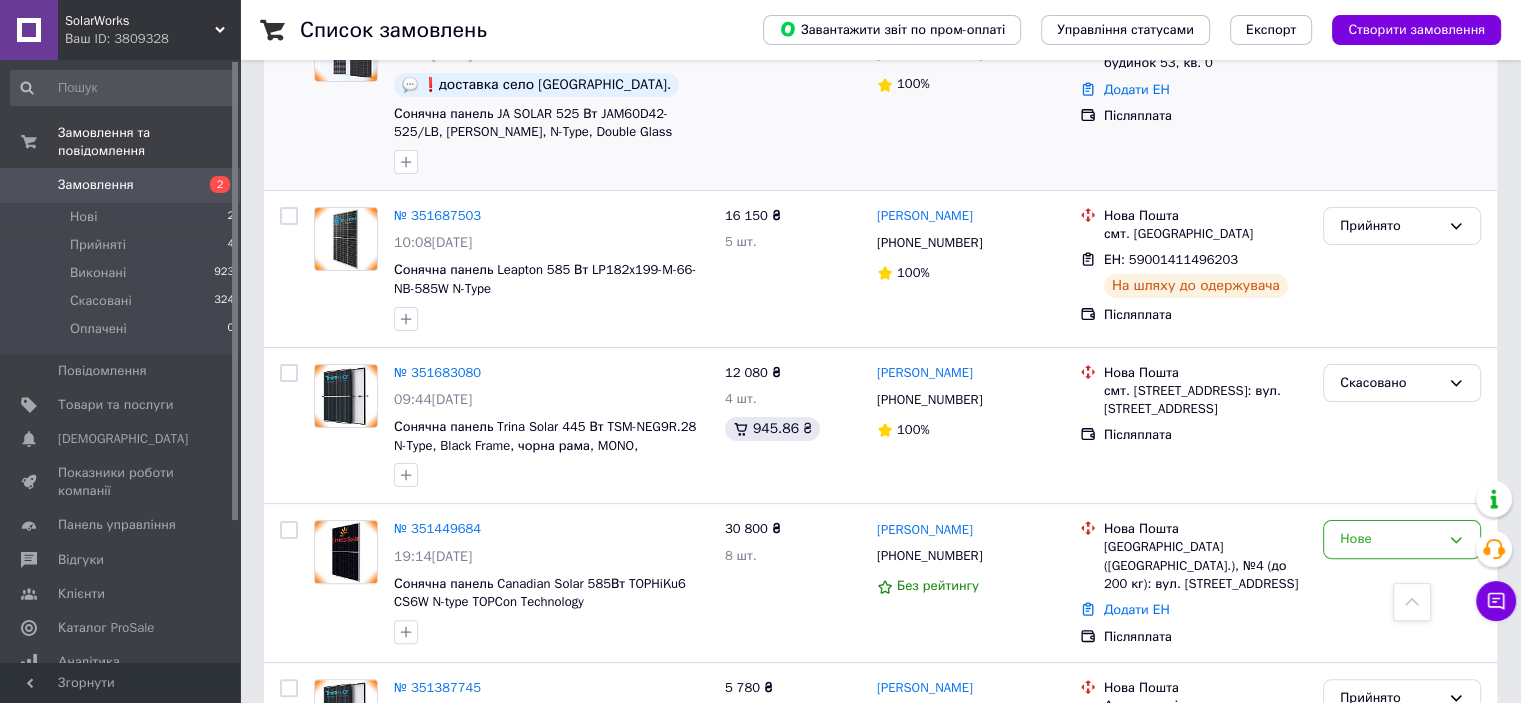 scroll, scrollTop: 500, scrollLeft: 0, axis: vertical 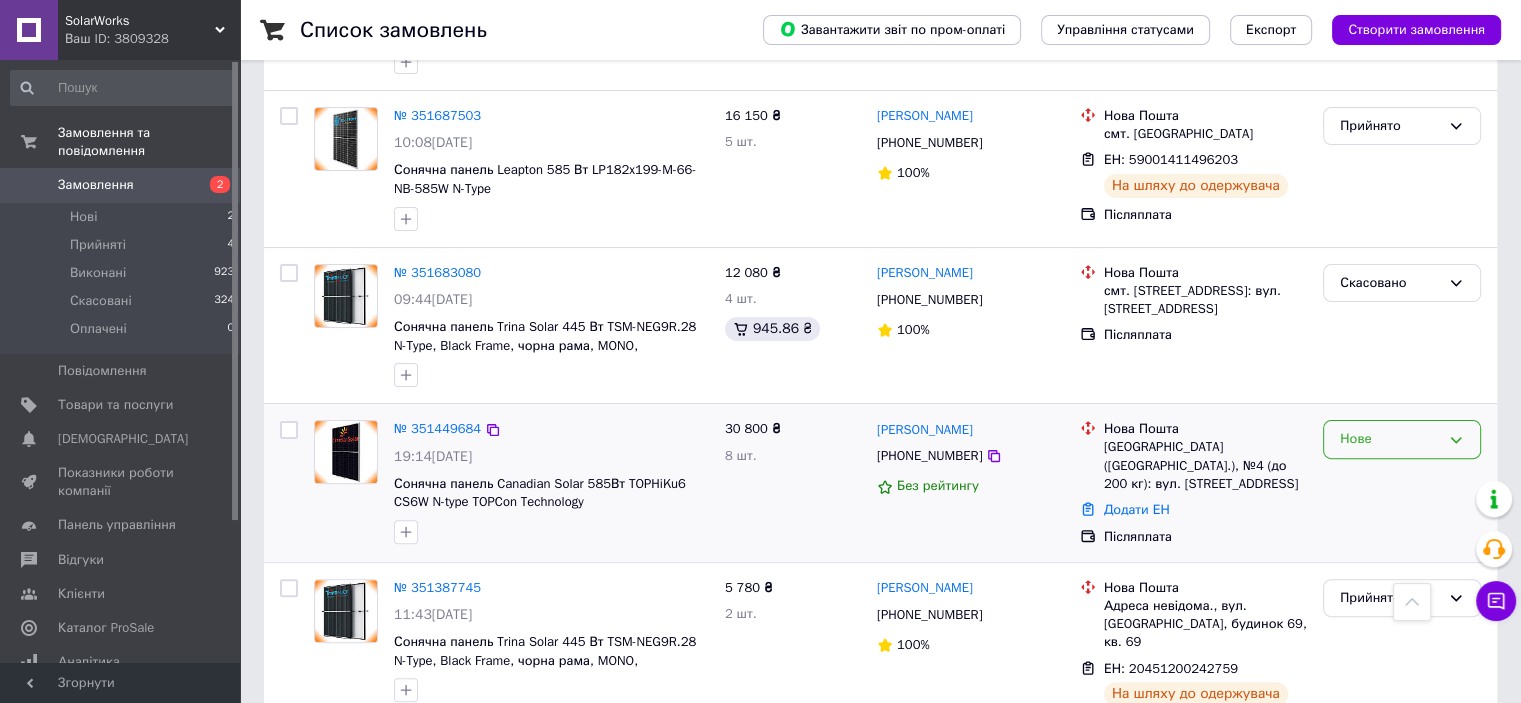 click on "Нове" at bounding box center [1390, 439] 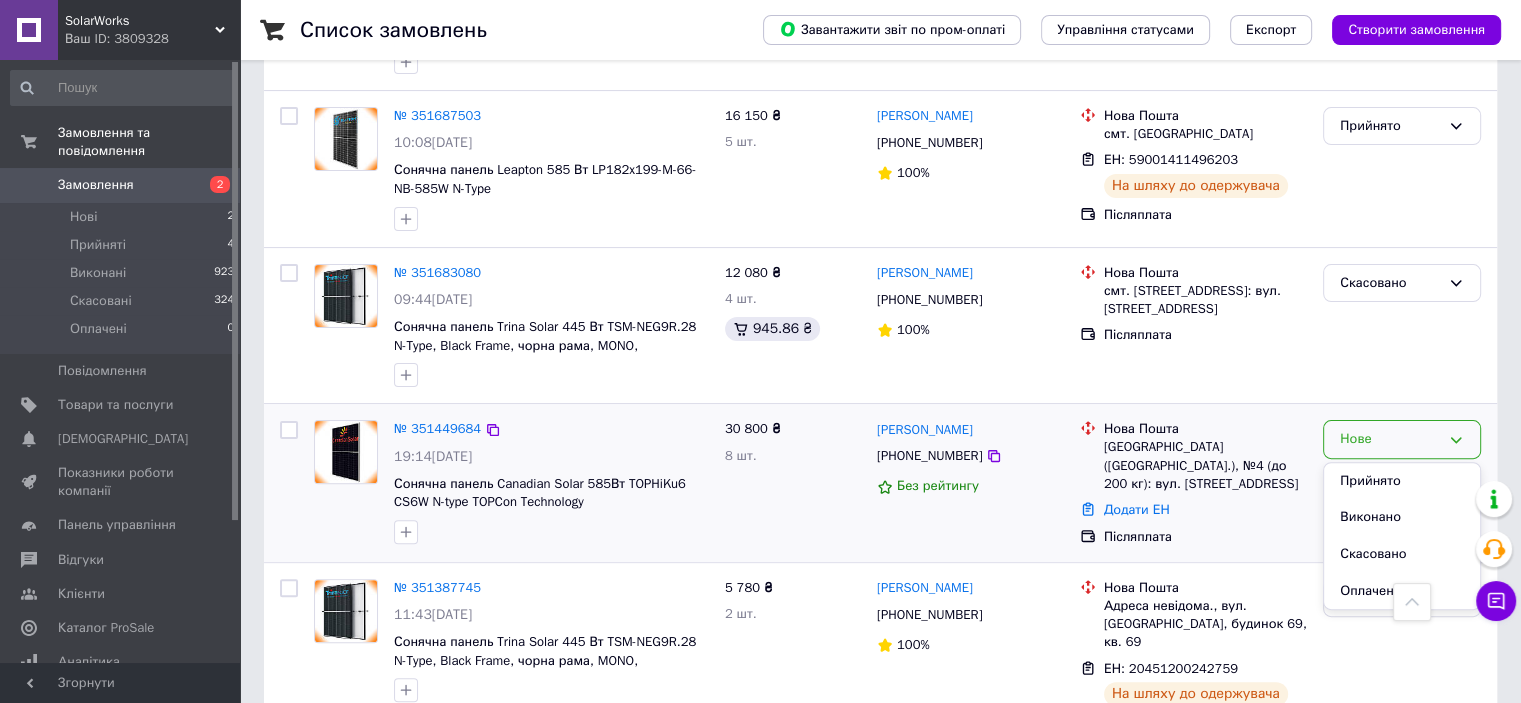 click on "Післяплата" at bounding box center [1205, 537] 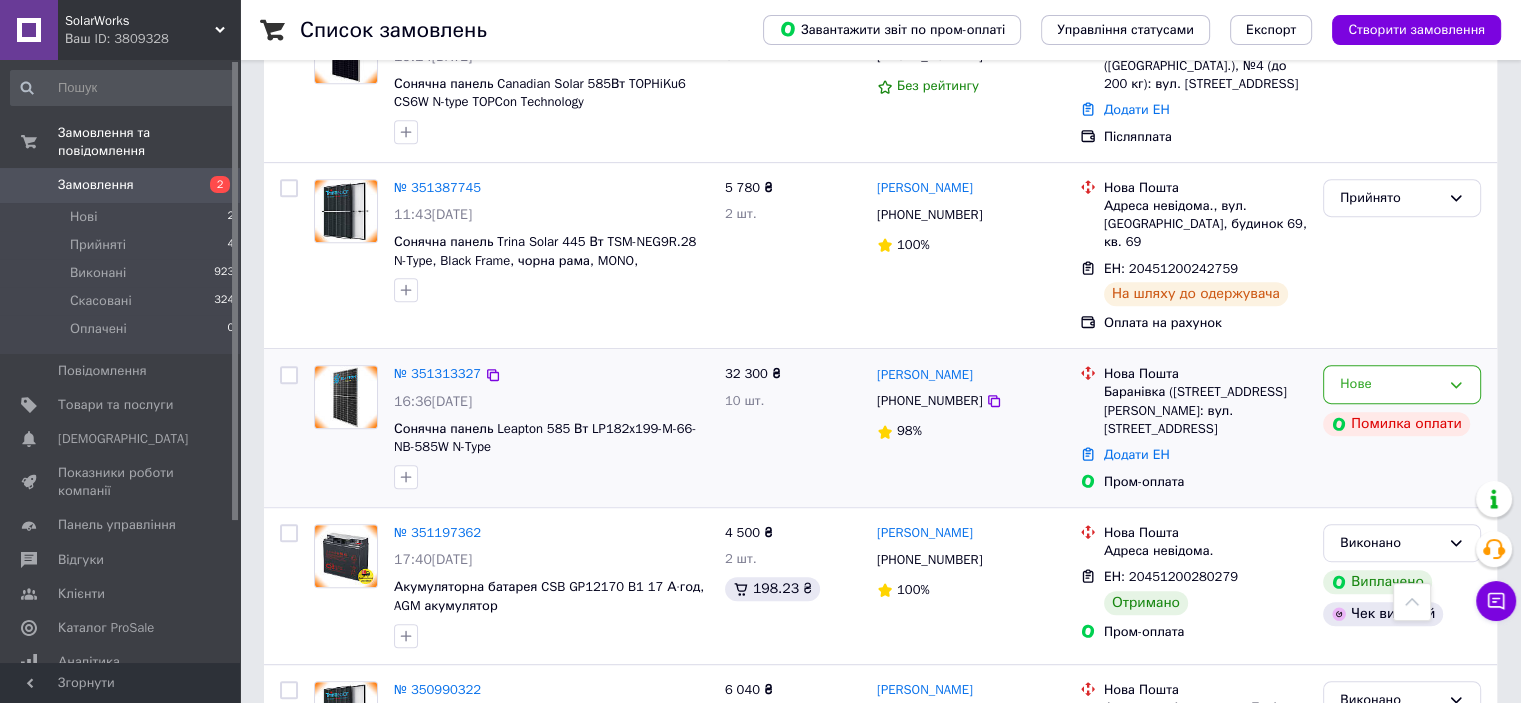 scroll, scrollTop: 800, scrollLeft: 0, axis: vertical 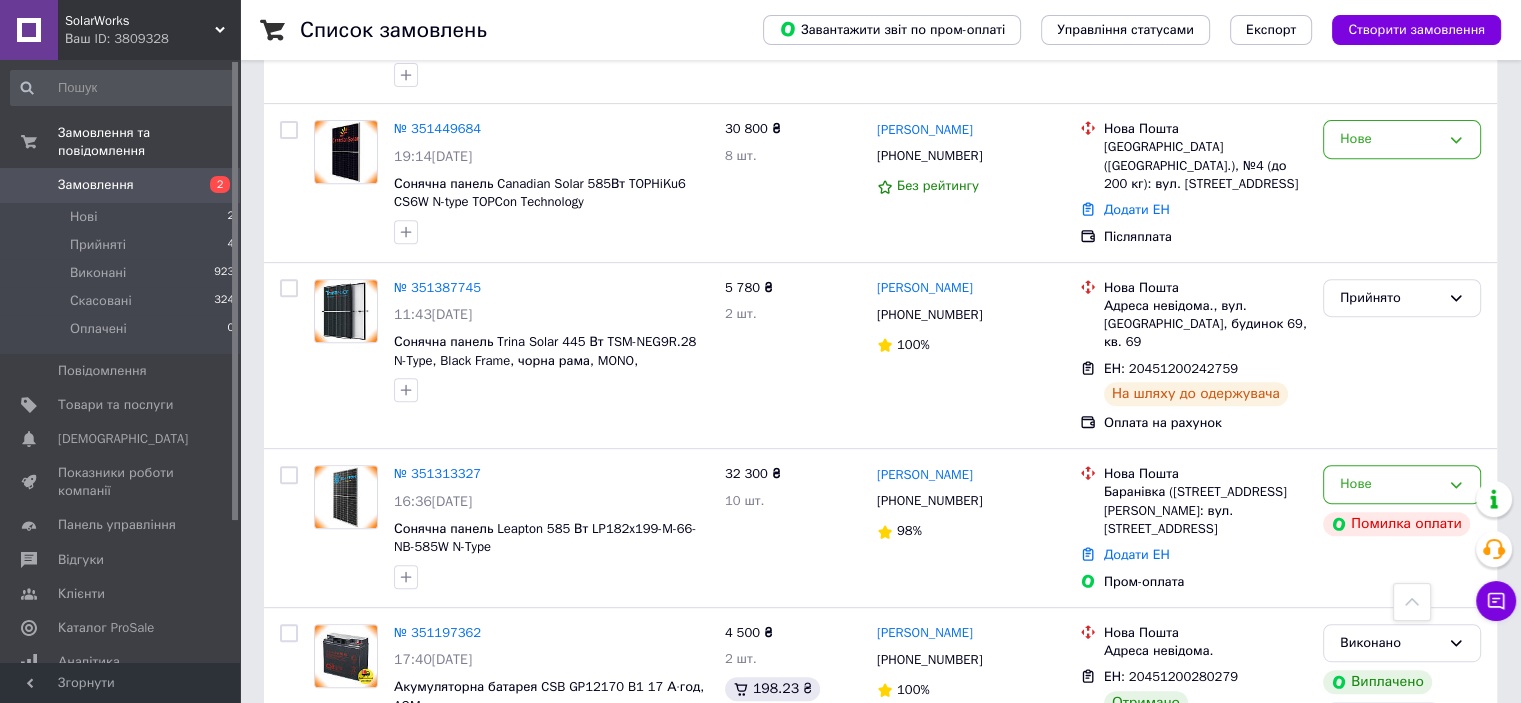 click on "Замовлення" at bounding box center [121, 185] 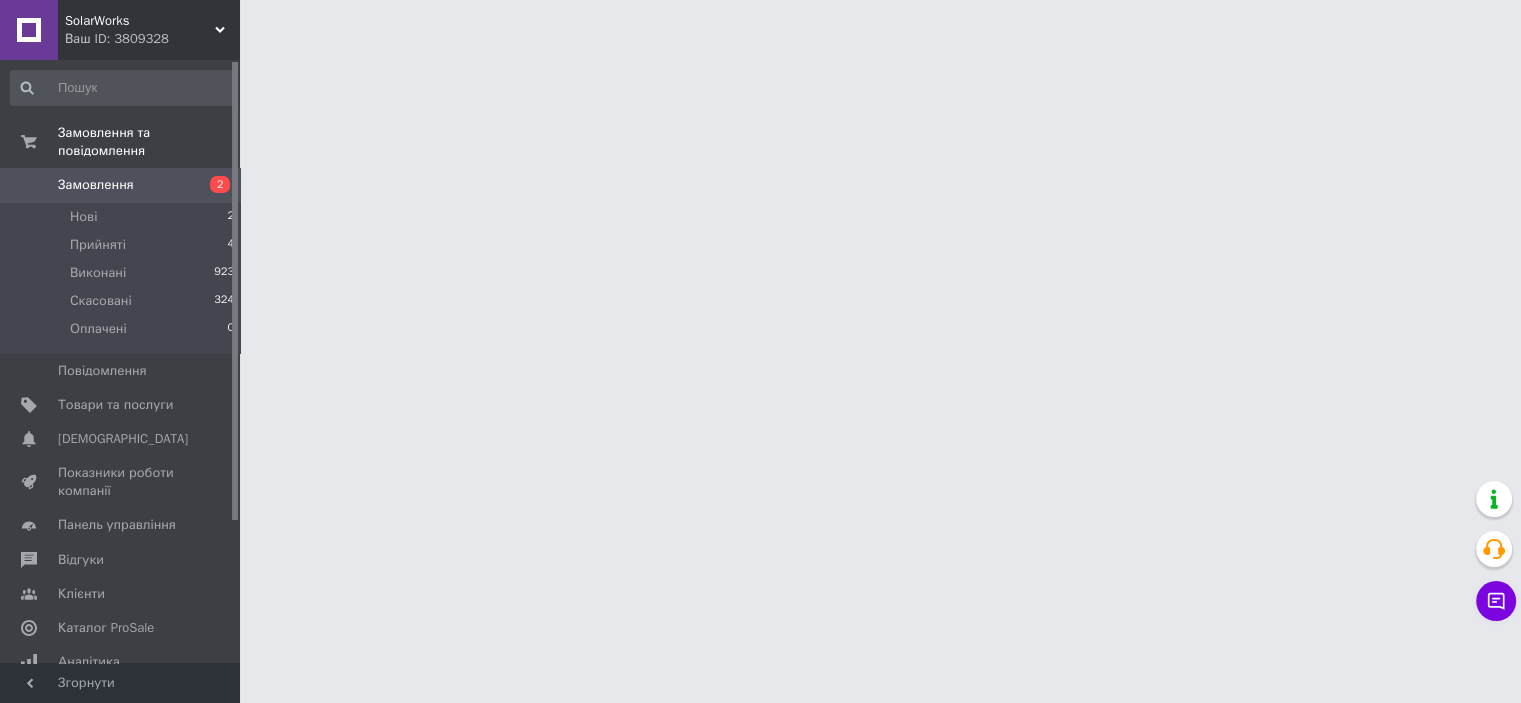 scroll, scrollTop: 0, scrollLeft: 0, axis: both 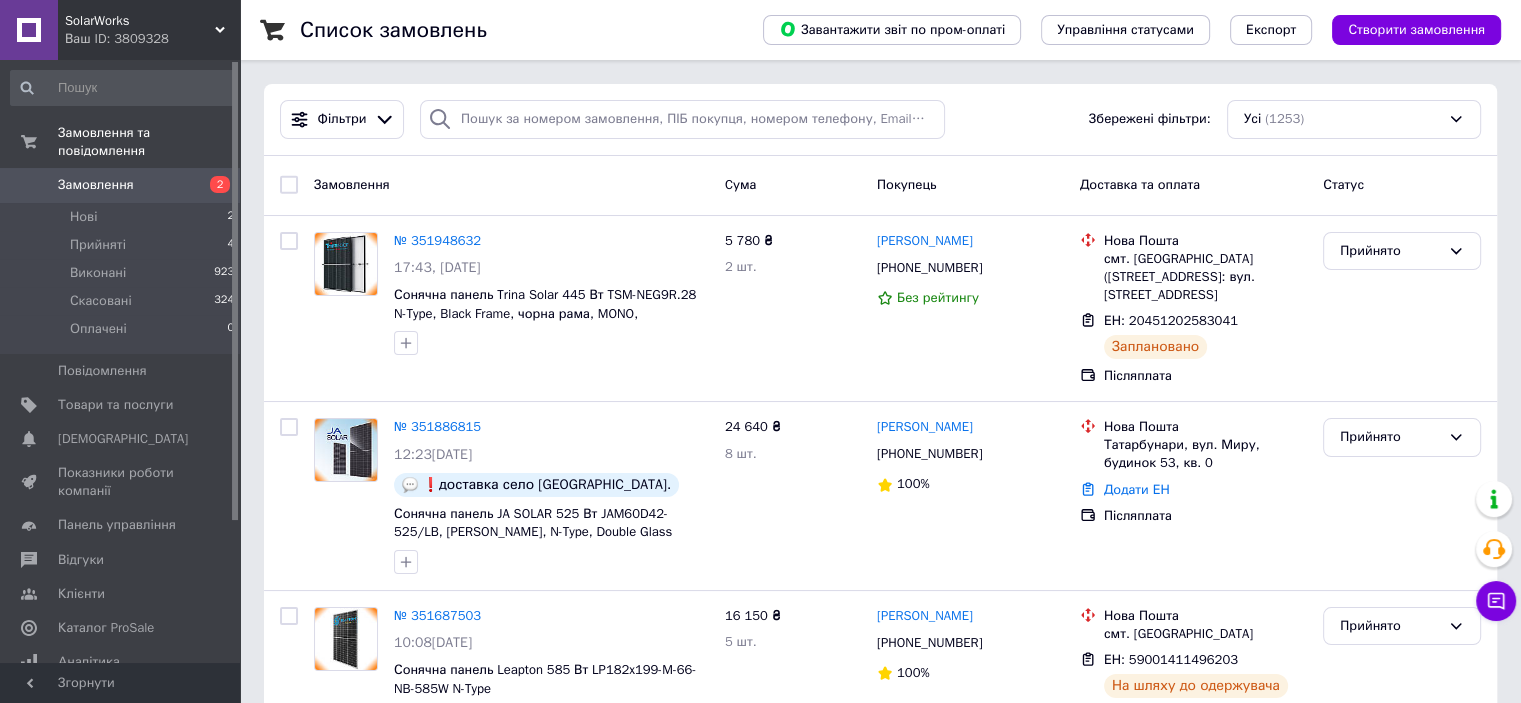 click on "Чат з покупцем Тех підтримка
Чат з покупцем" at bounding box center (1496, 551) 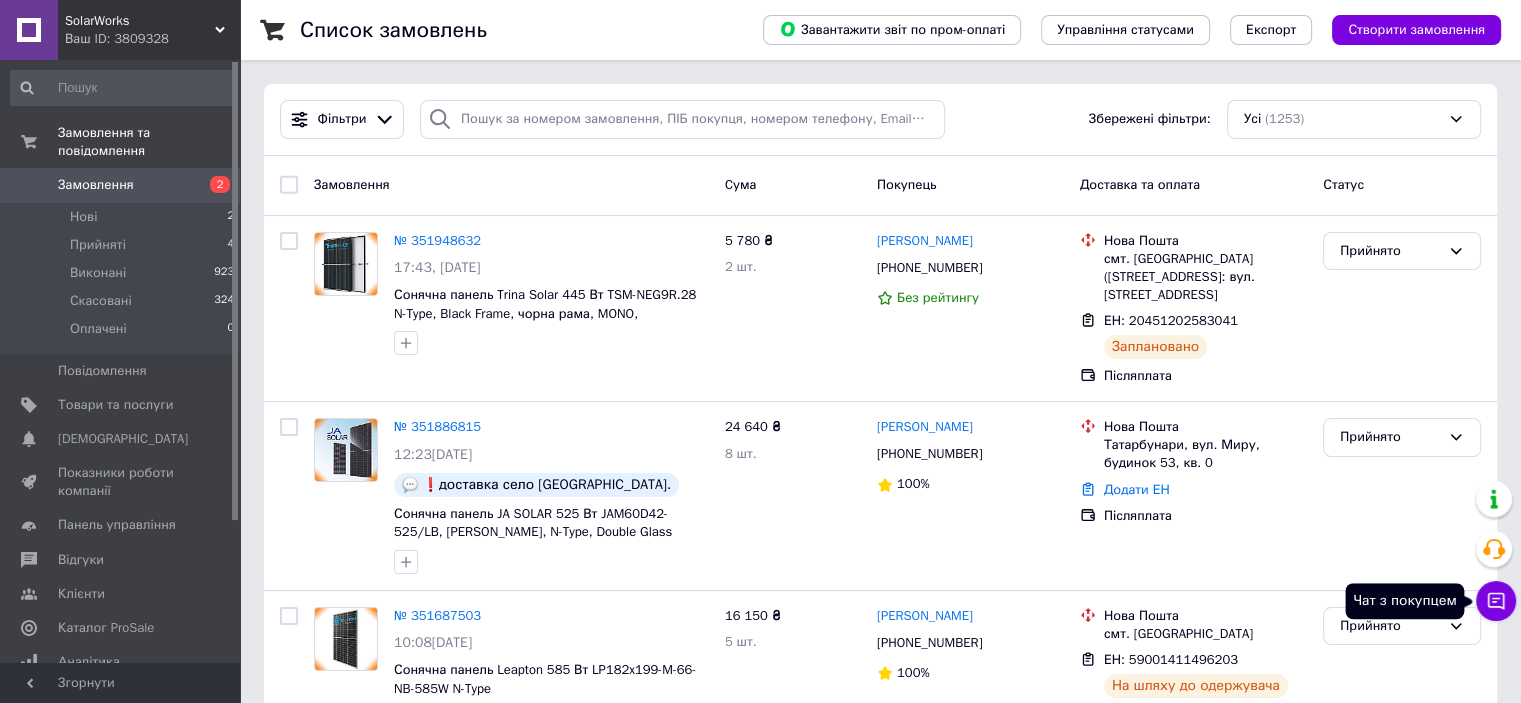 click 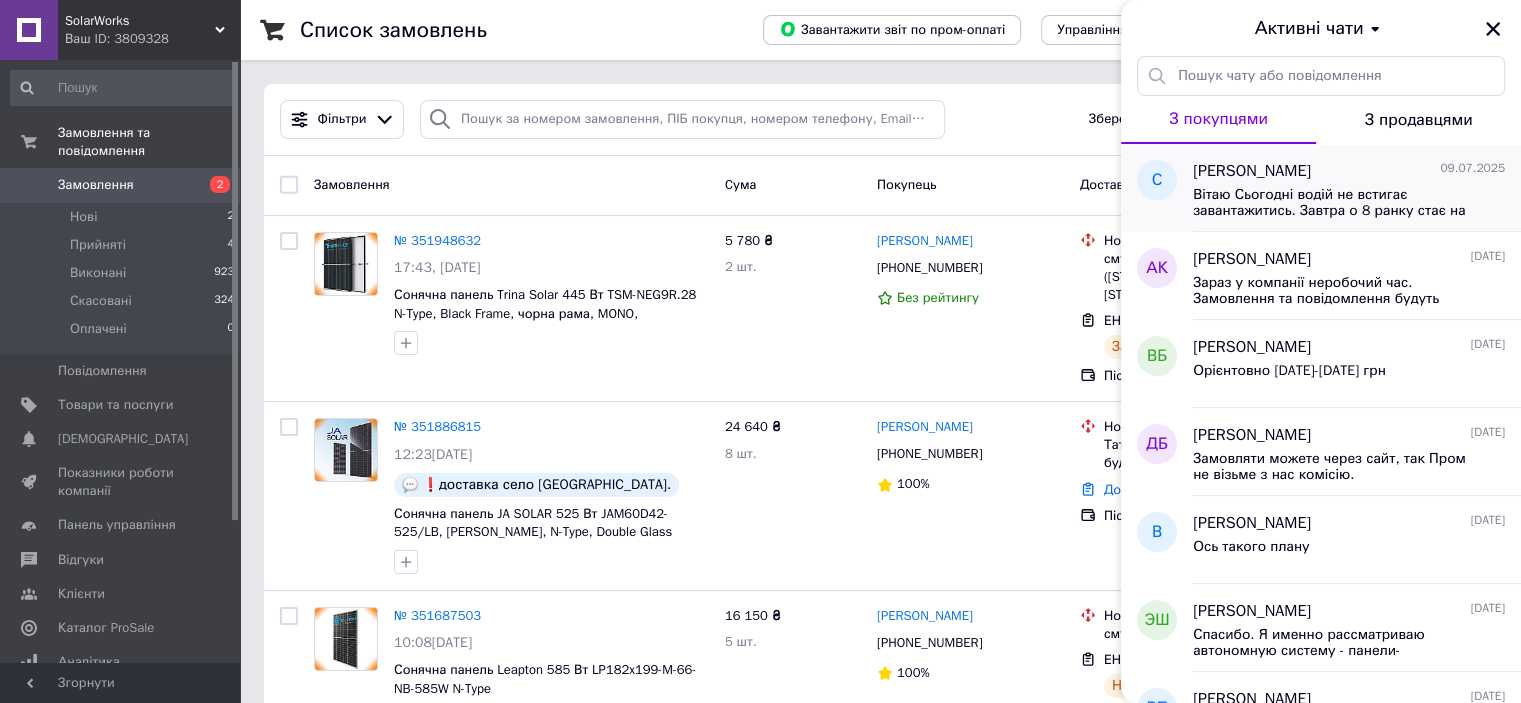 click on "Сергій  Чеб 09.07.2025 Вітаю
Сьогодні водій не встигає завантажитись.
Завтра о 8 ранку стає на загрузку і завтра буде у вас." at bounding box center [1357, 188] 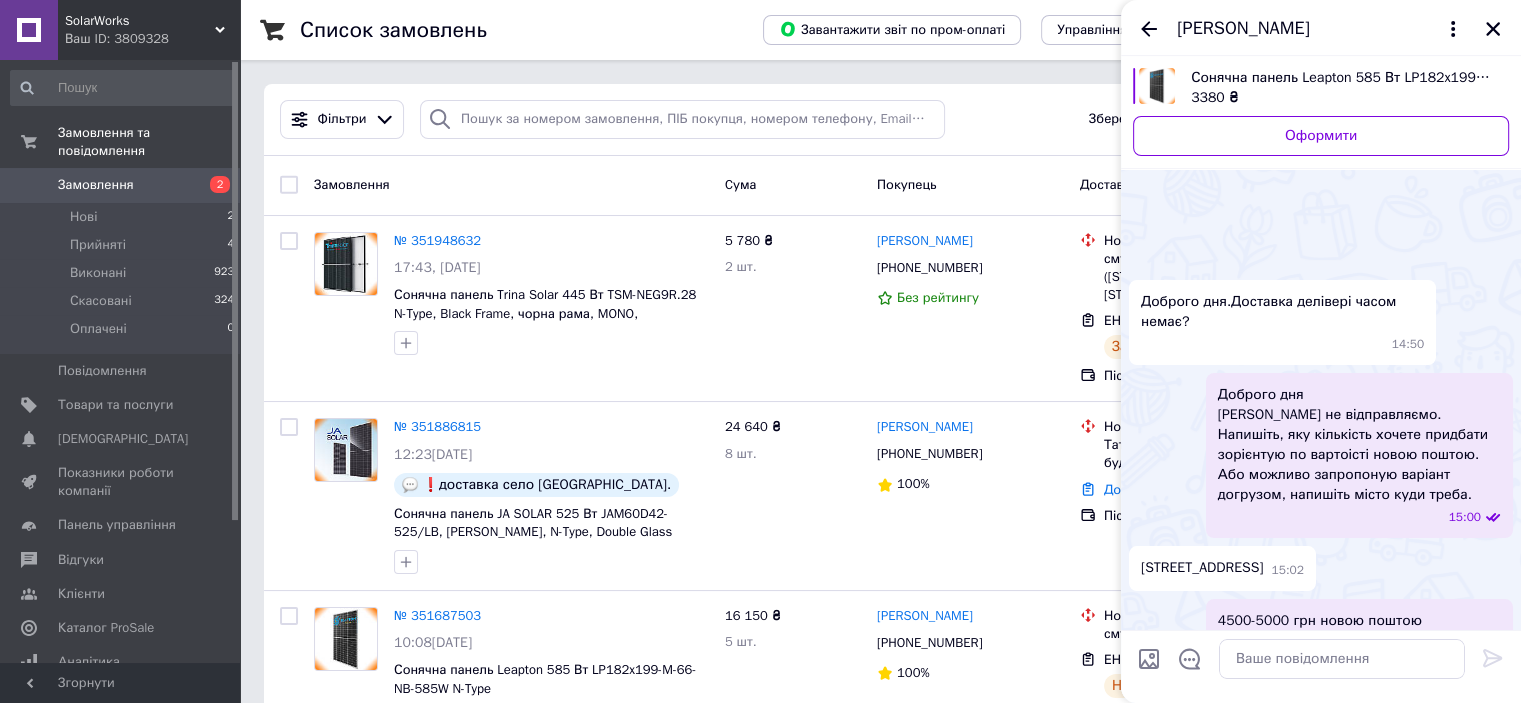 scroll, scrollTop: 2932, scrollLeft: 0, axis: vertical 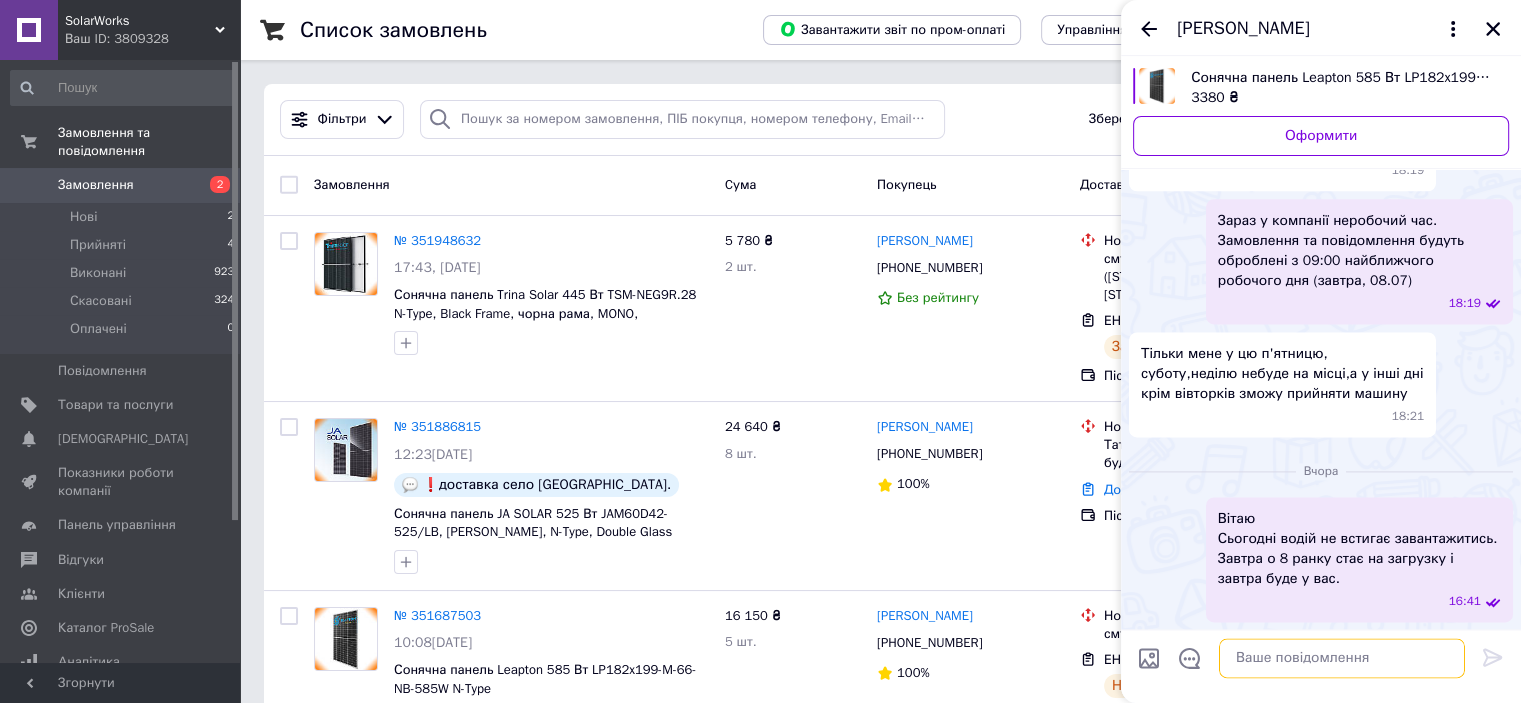 click at bounding box center (1342, 659) 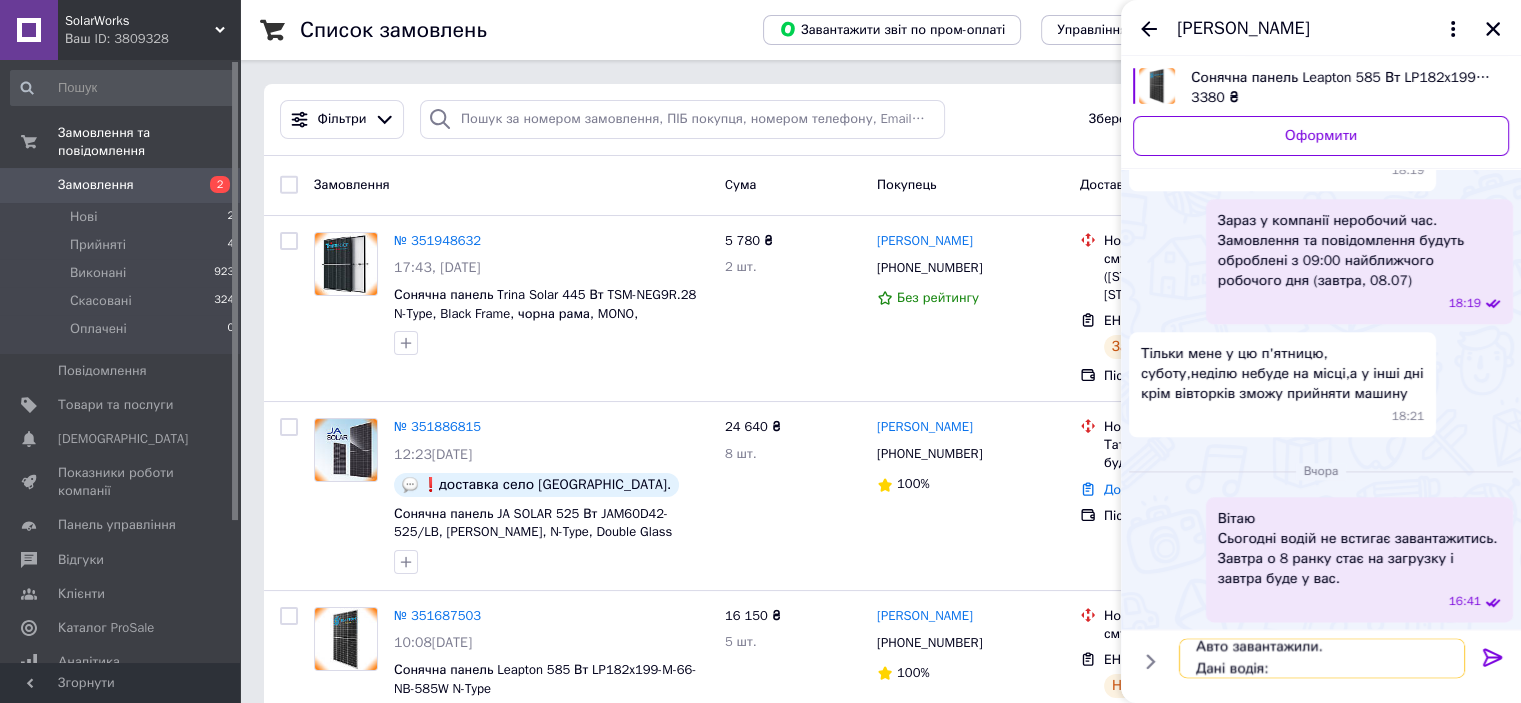 scroll, scrollTop: 56, scrollLeft: 0, axis: vertical 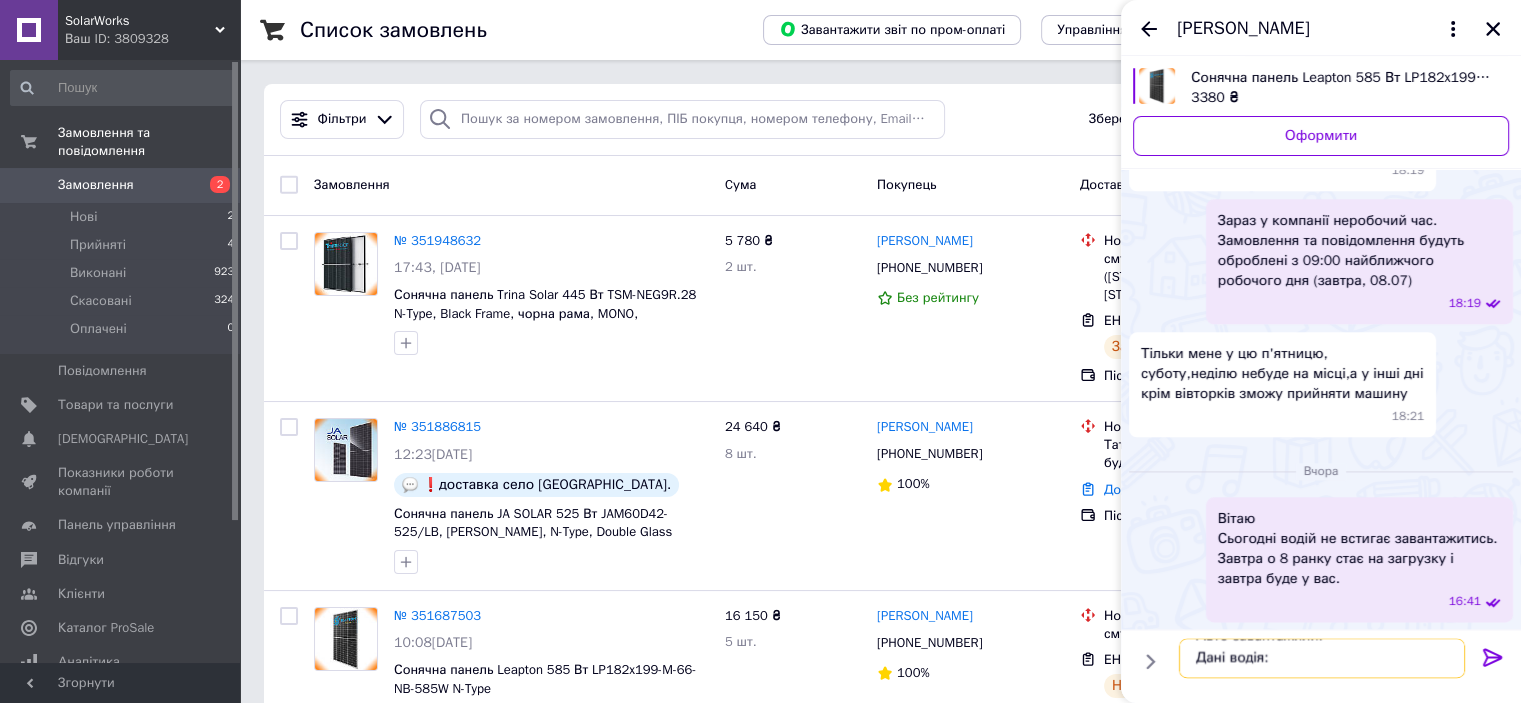 paste on "Водій:
Слободянюк Анатолій Миколайович                                               Посвідчення : ІОА021353.
Тел.: +380969742148" 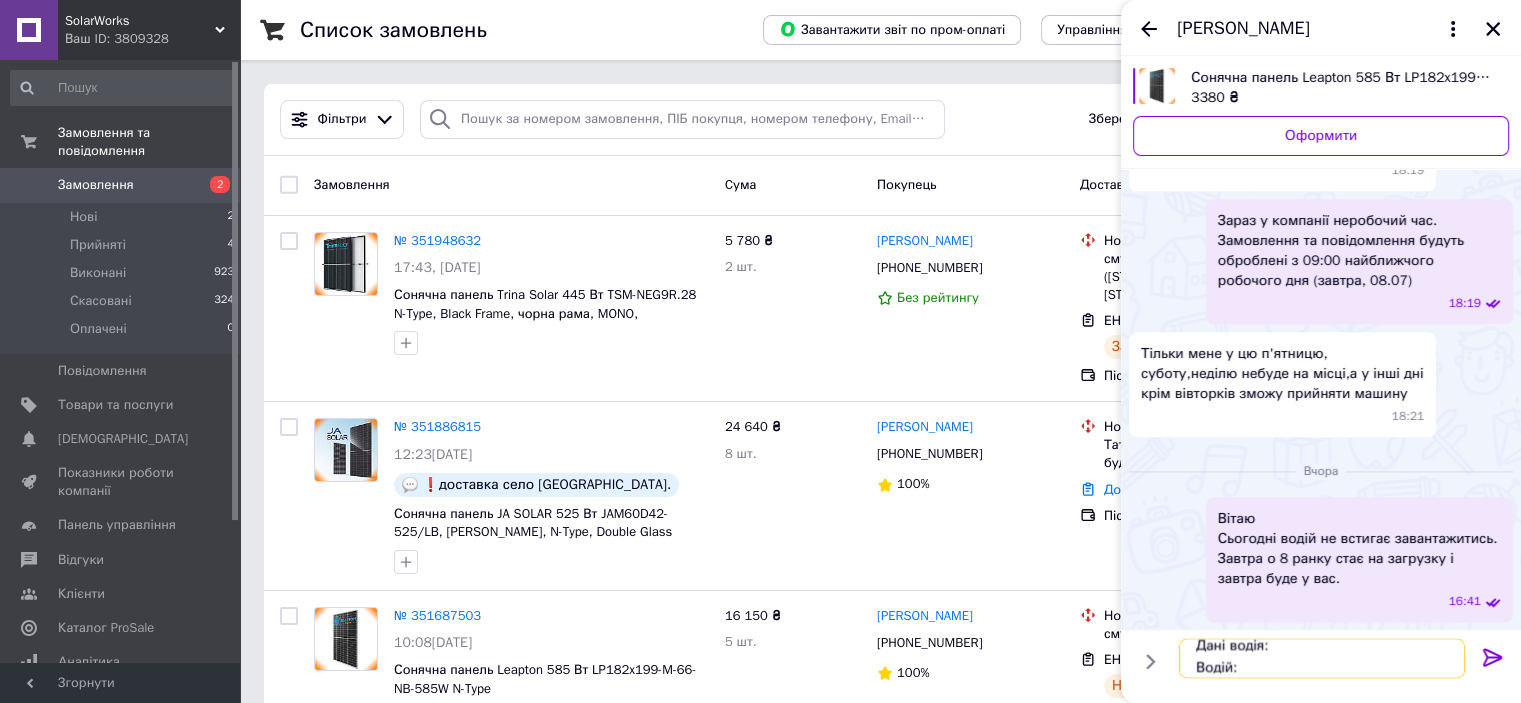 scroll, scrollTop: 57, scrollLeft: 0, axis: vertical 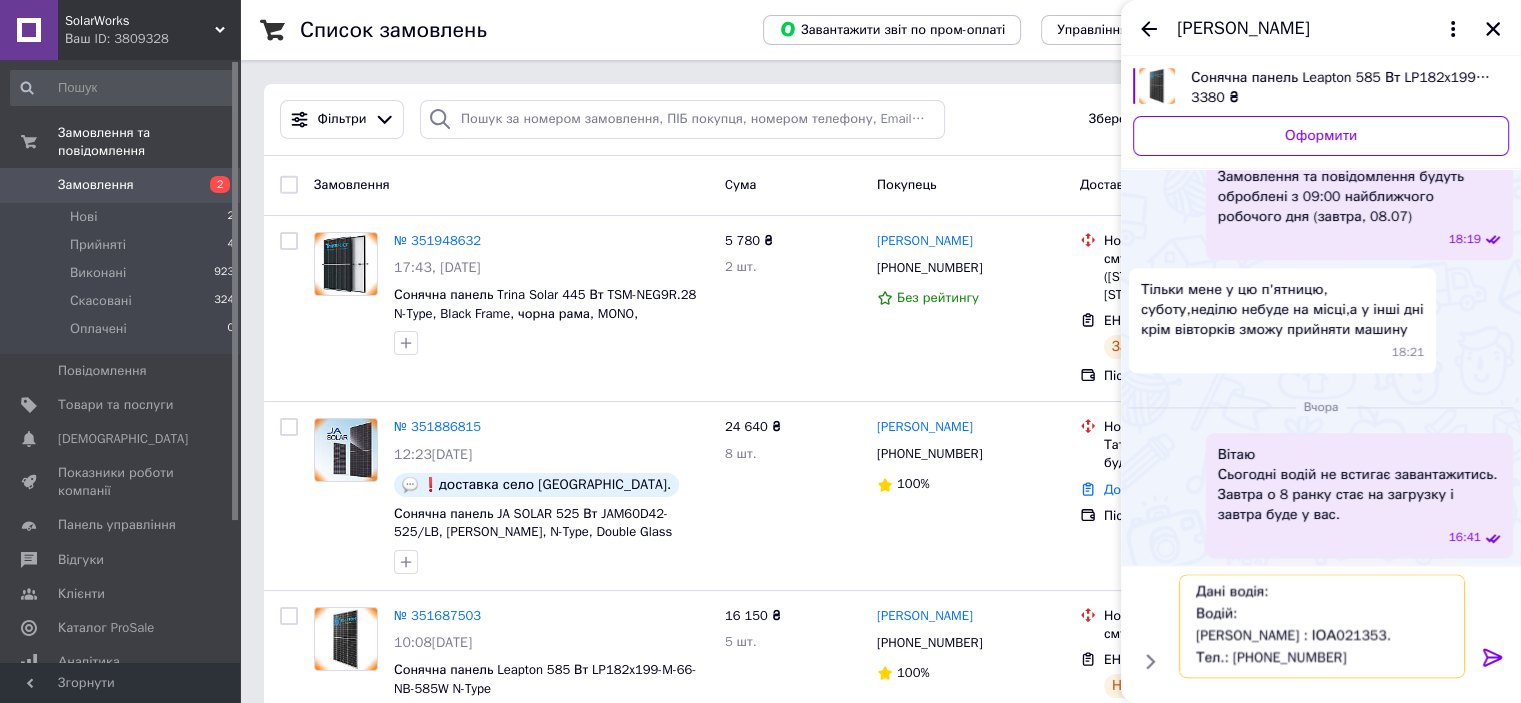 drag, startPoint x: 1258, startPoint y: 601, endPoint x: 1184, endPoint y: 602, distance: 74.00676 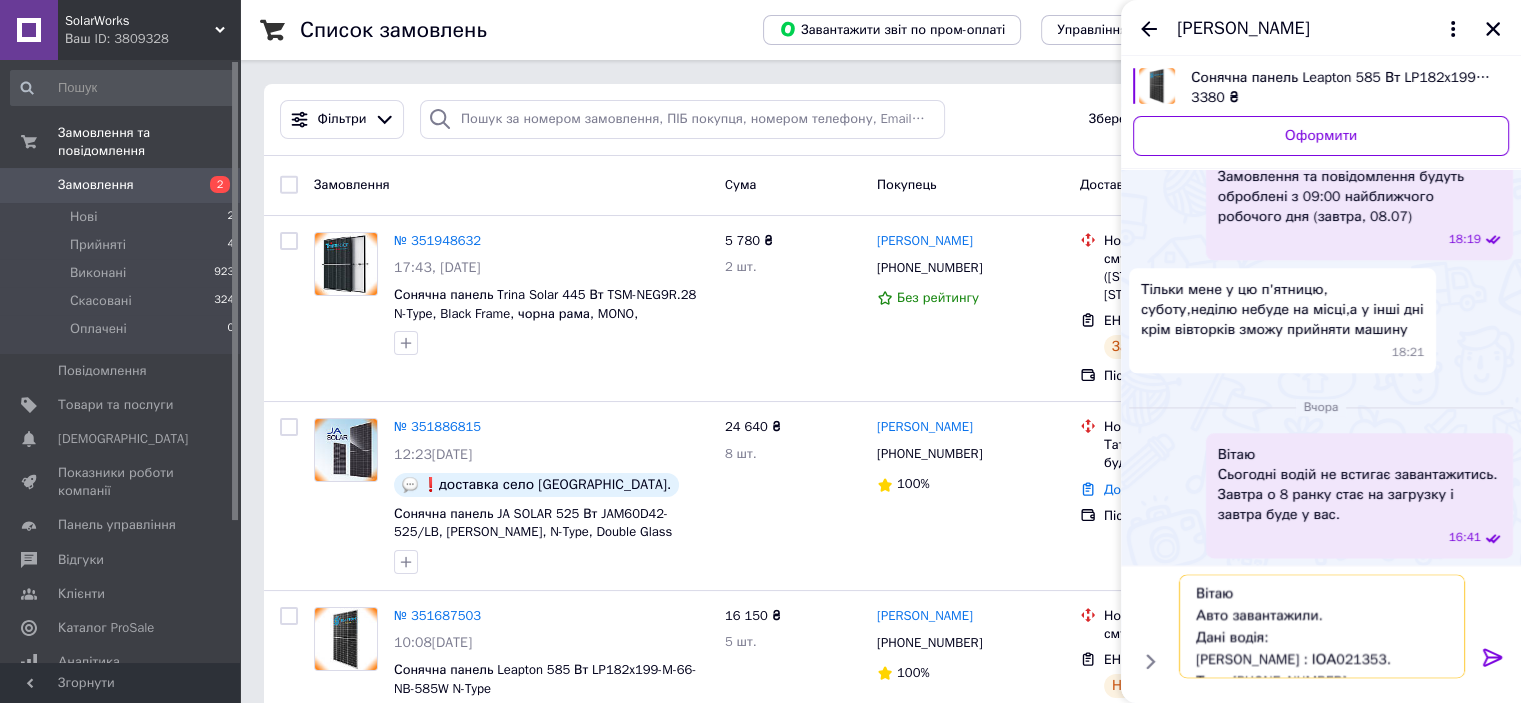 scroll, scrollTop: 45, scrollLeft: 0, axis: vertical 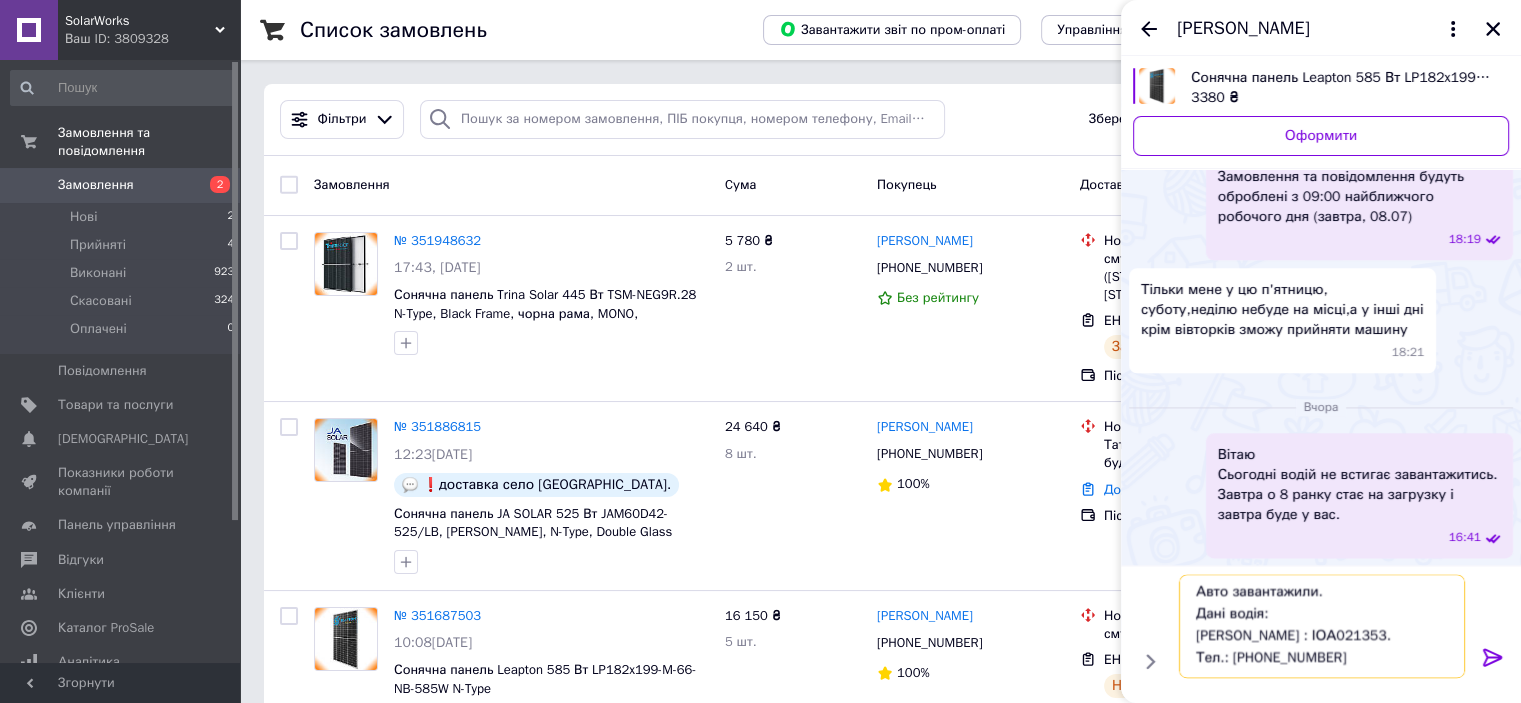 type on "Вітаю
Авто завантажили.
Дані водія:
Слободянюк Анатолій Миколайович                                               Посвідчення : ІОА021353.
Тел.: +380969742148" 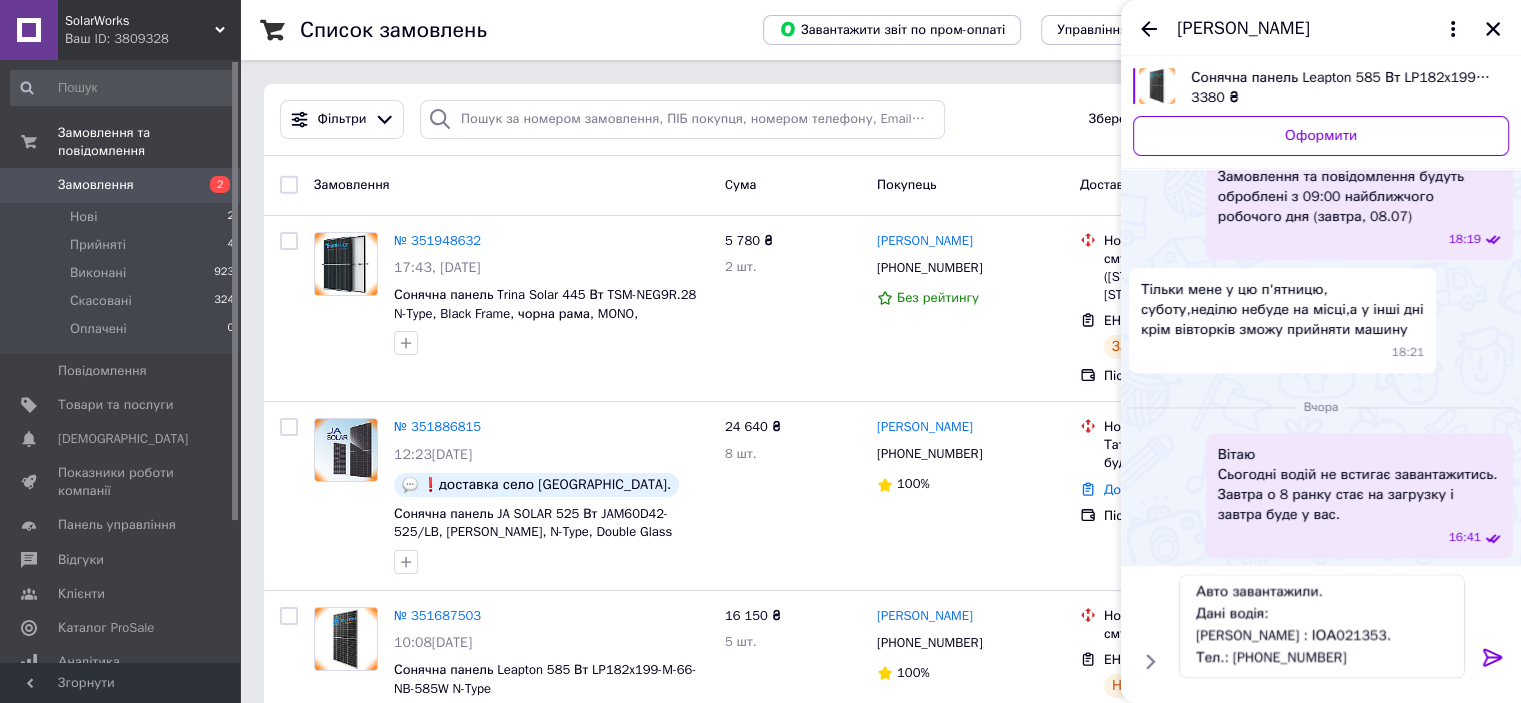 click 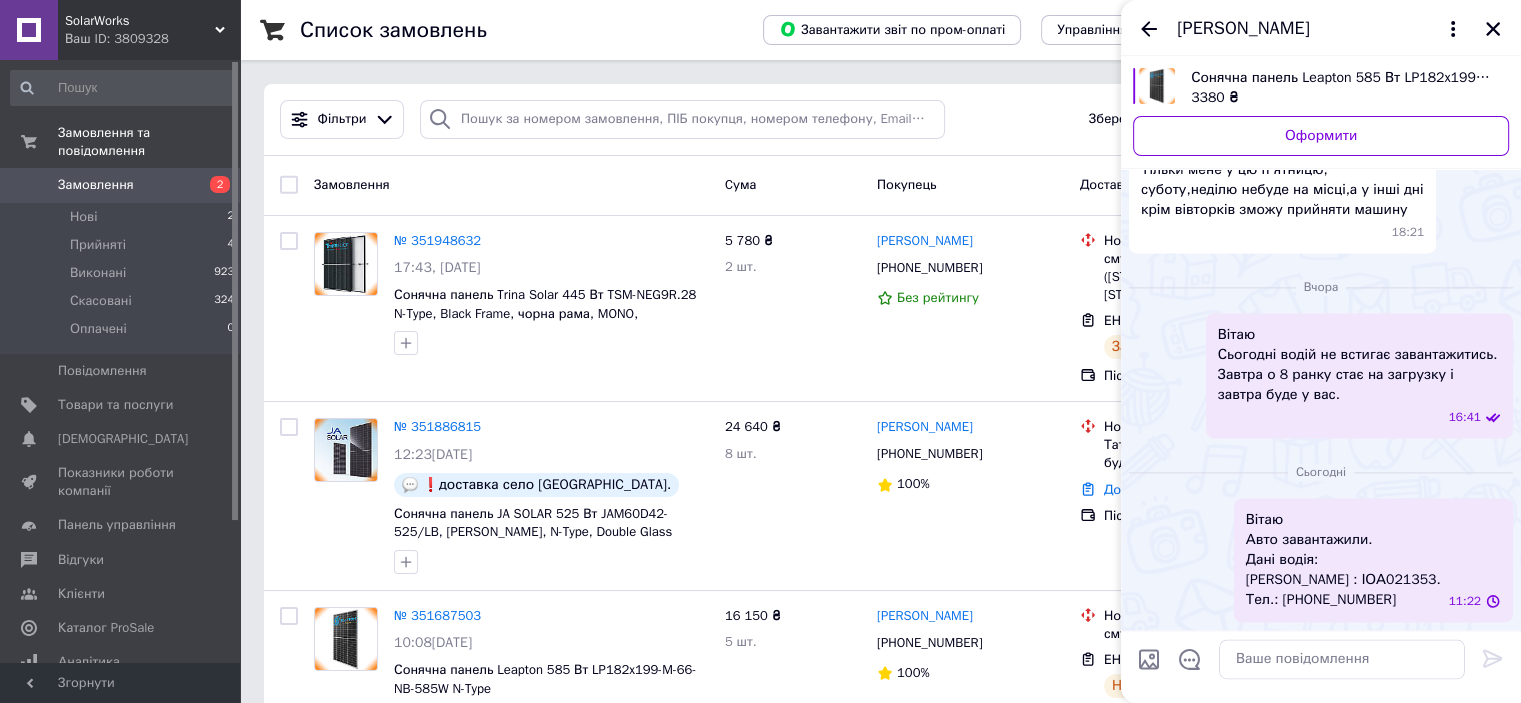 scroll, scrollTop: 0, scrollLeft: 0, axis: both 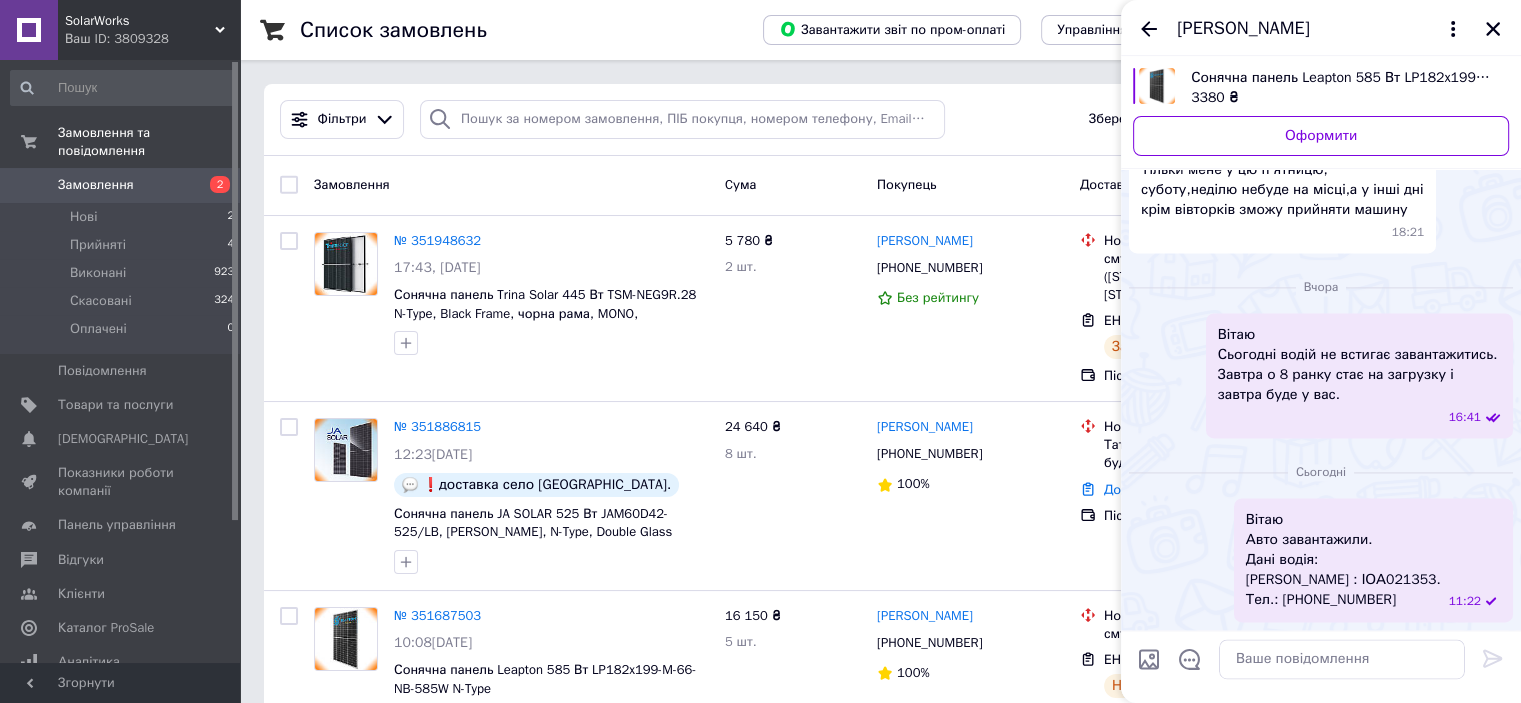 click at bounding box center [1493, 29] 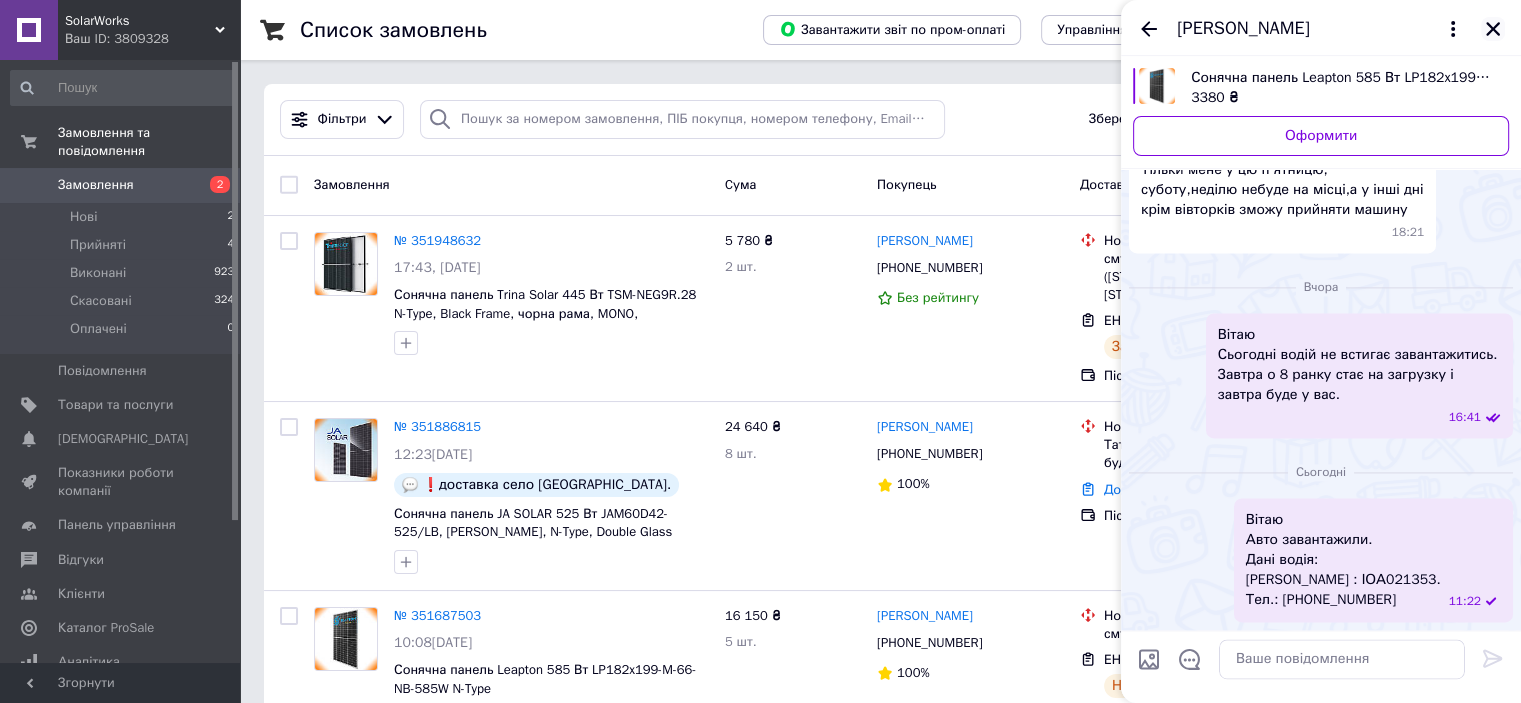 click at bounding box center (1493, 29) 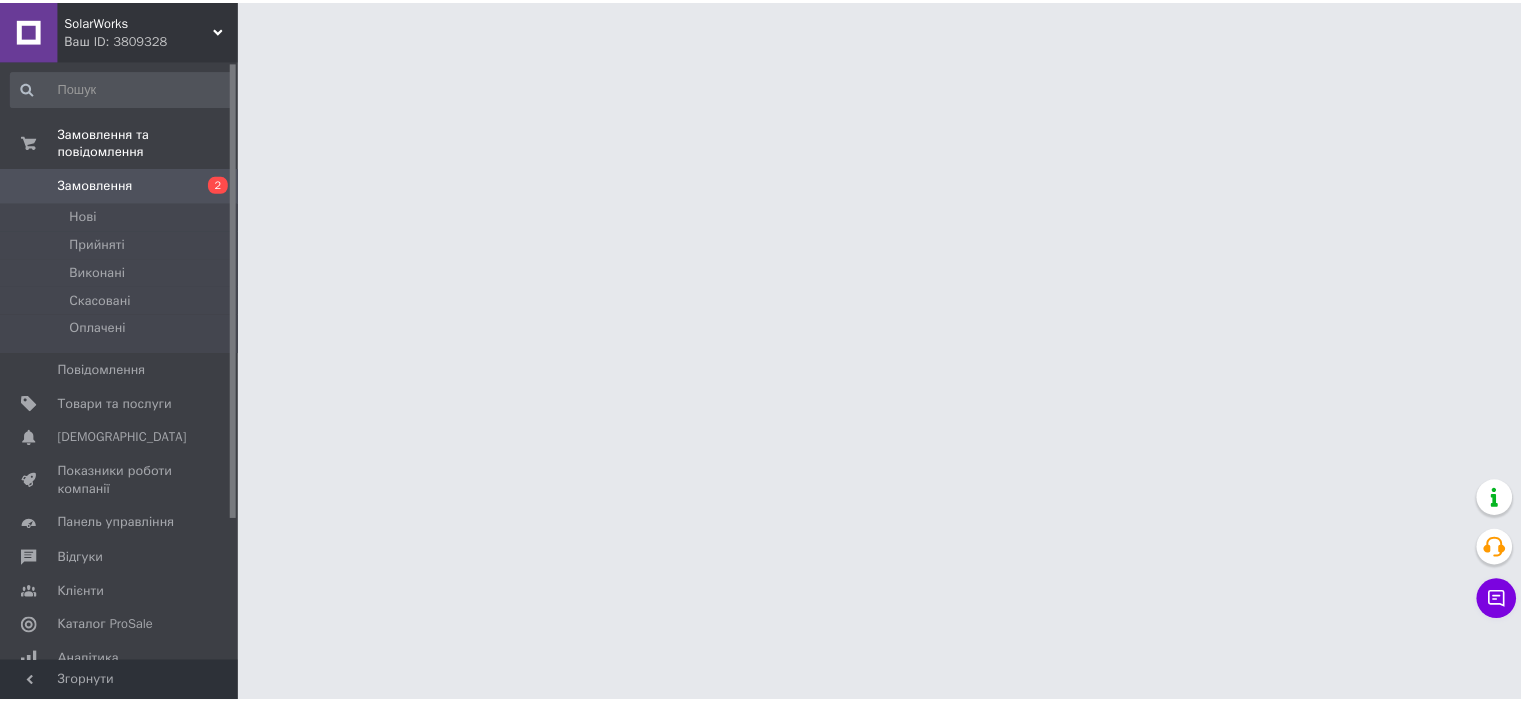 scroll, scrollTop: 0, scrollLeft: 0, axis: both 